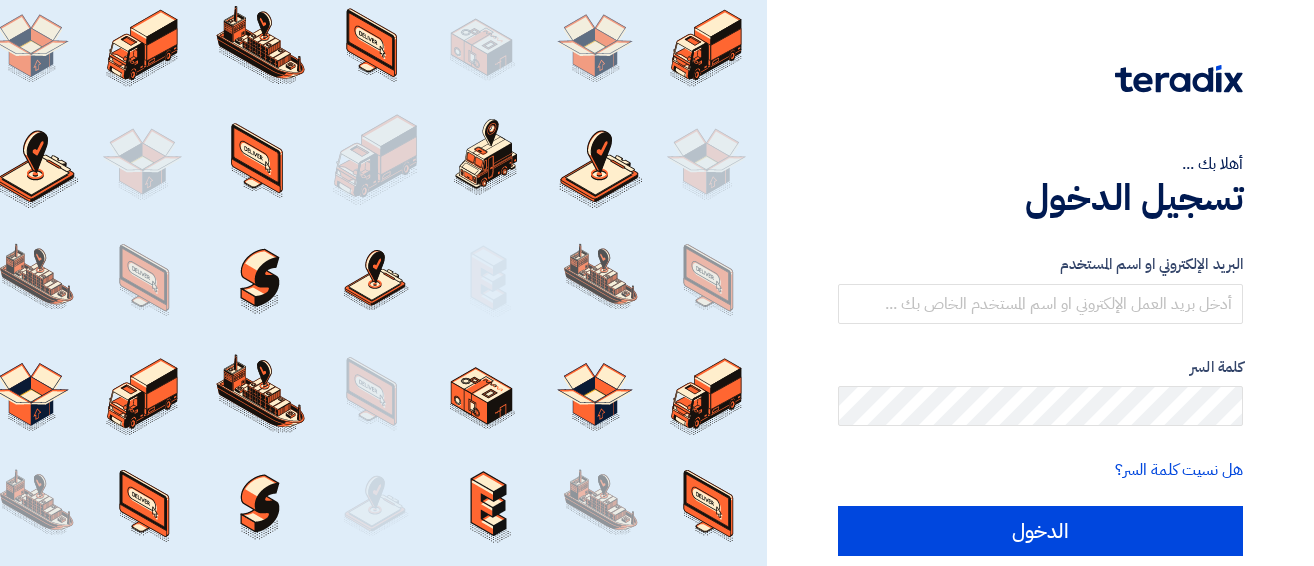 scroll, scrollTop: 0, scrollLeft: 0, axis: both 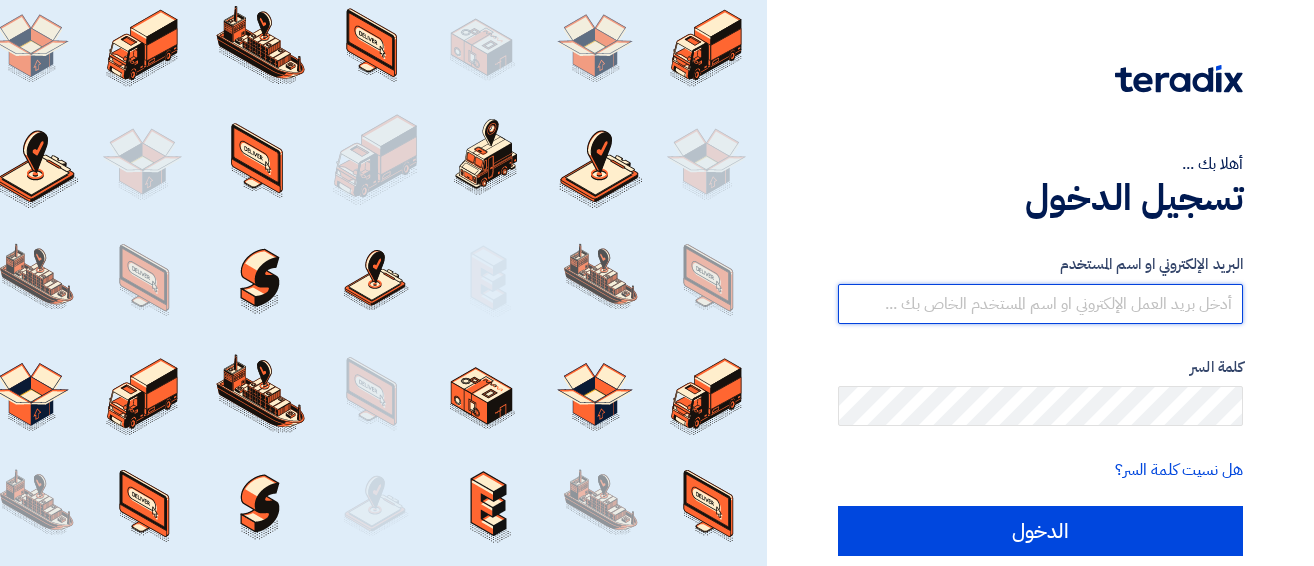 type on "[EMAIL]" 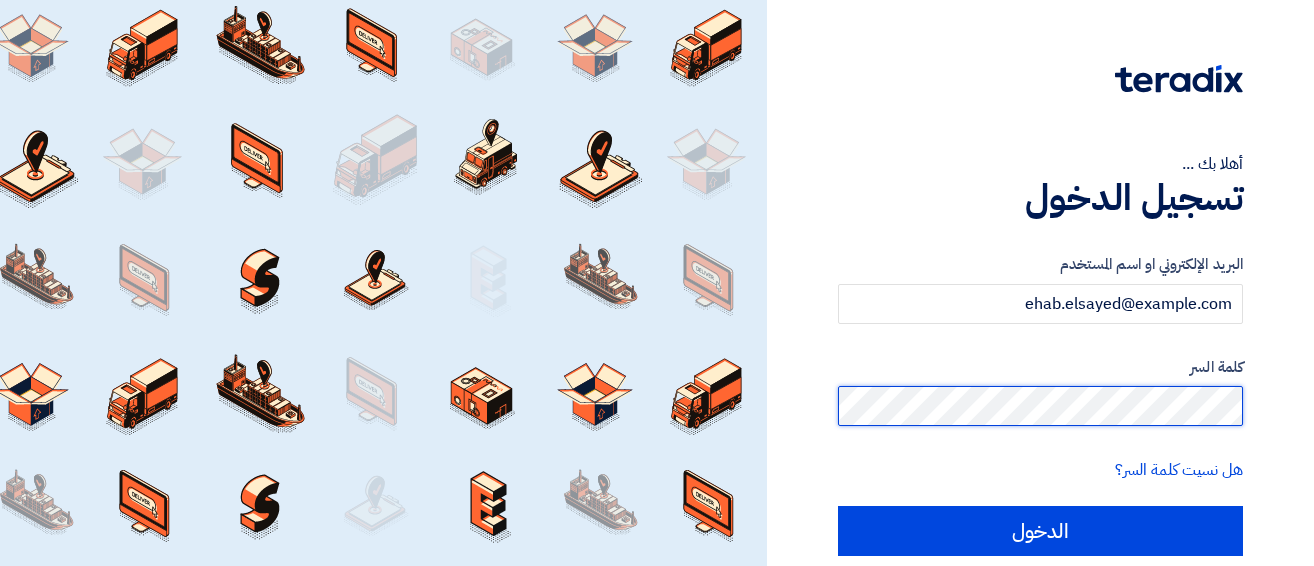 click on "الدخول" 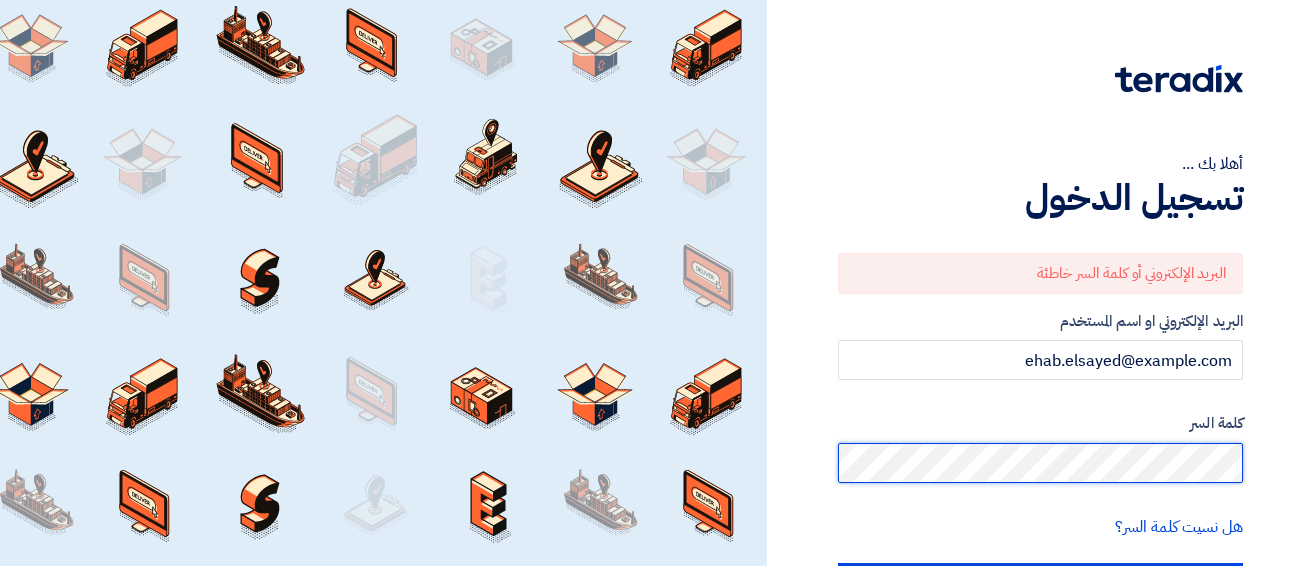click on "الدخول" 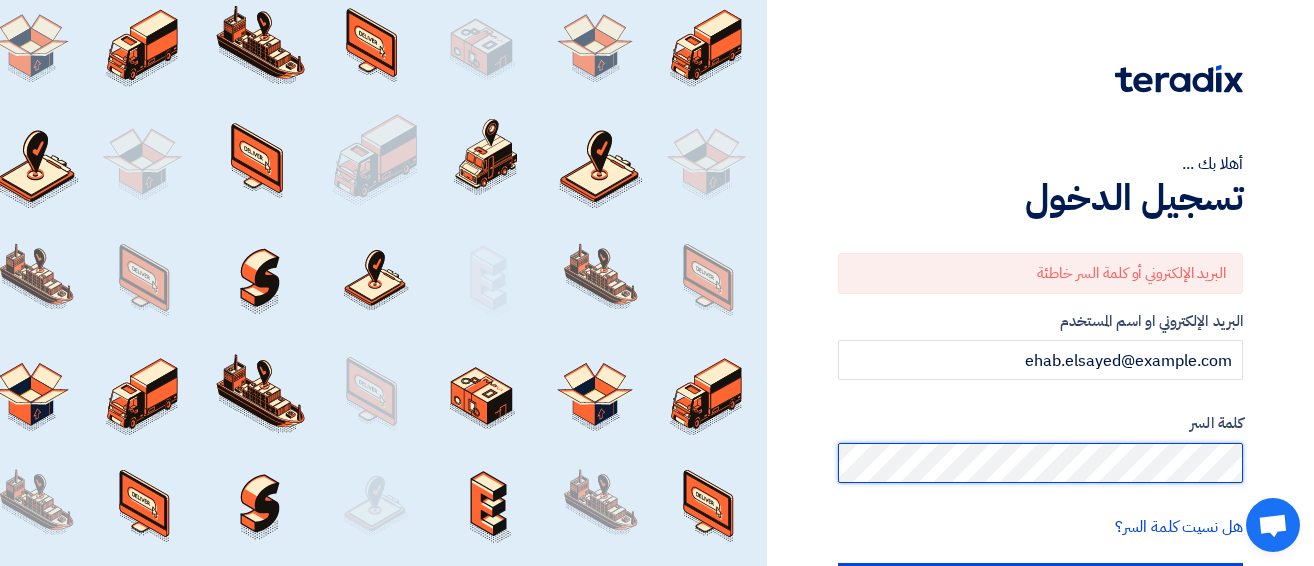 click on "الدخول" 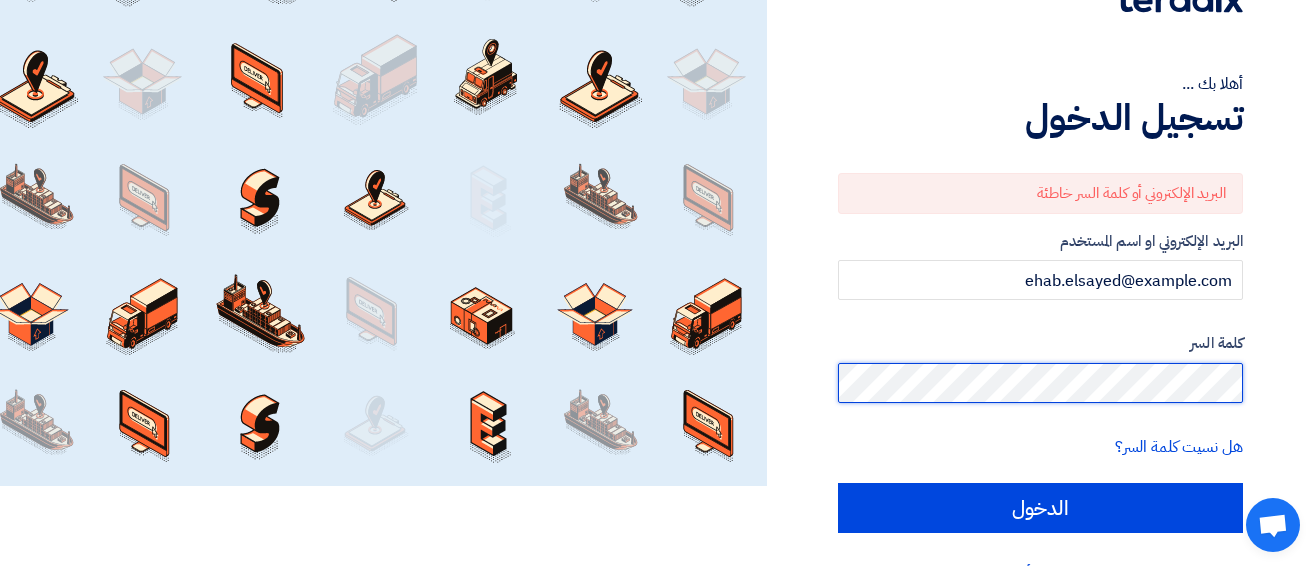 scroll, scrollTop: 114, scrollLeft: 0, axis: vertical 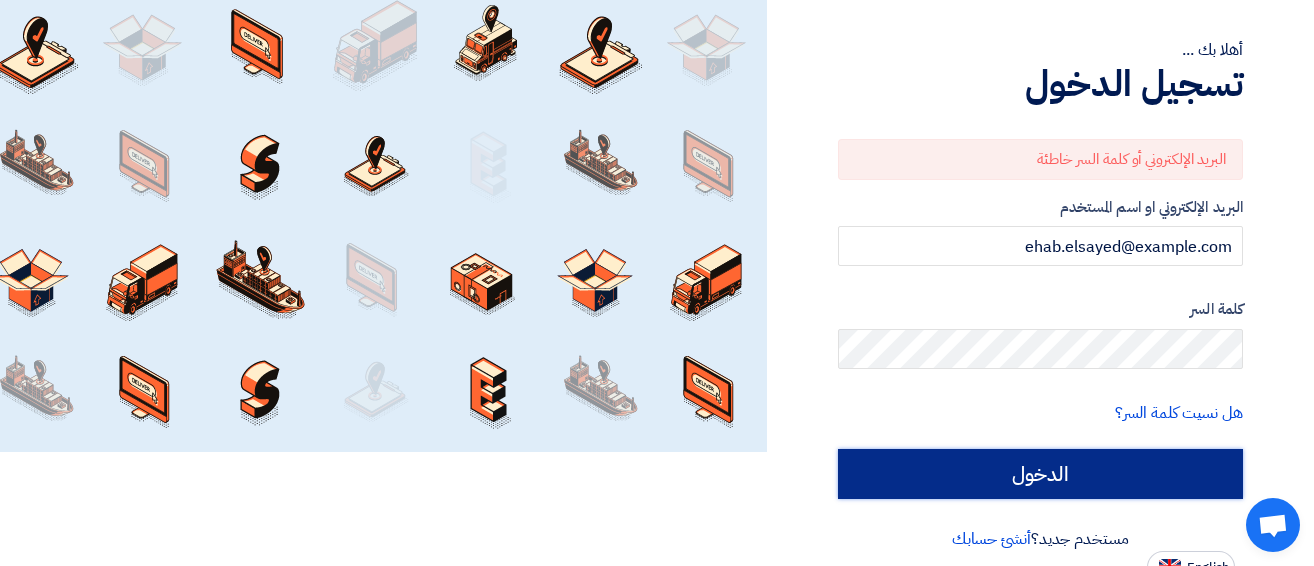 click on "الدخول" 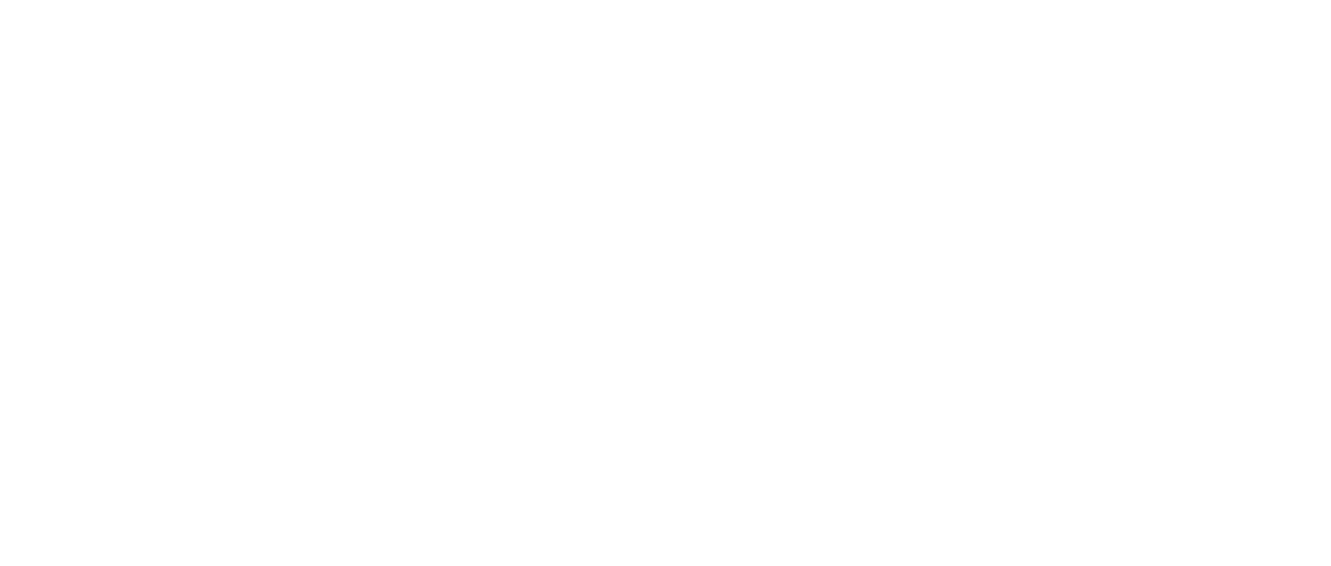 scroll, scrollTop: 0, scrollLeft: 0, axis: both 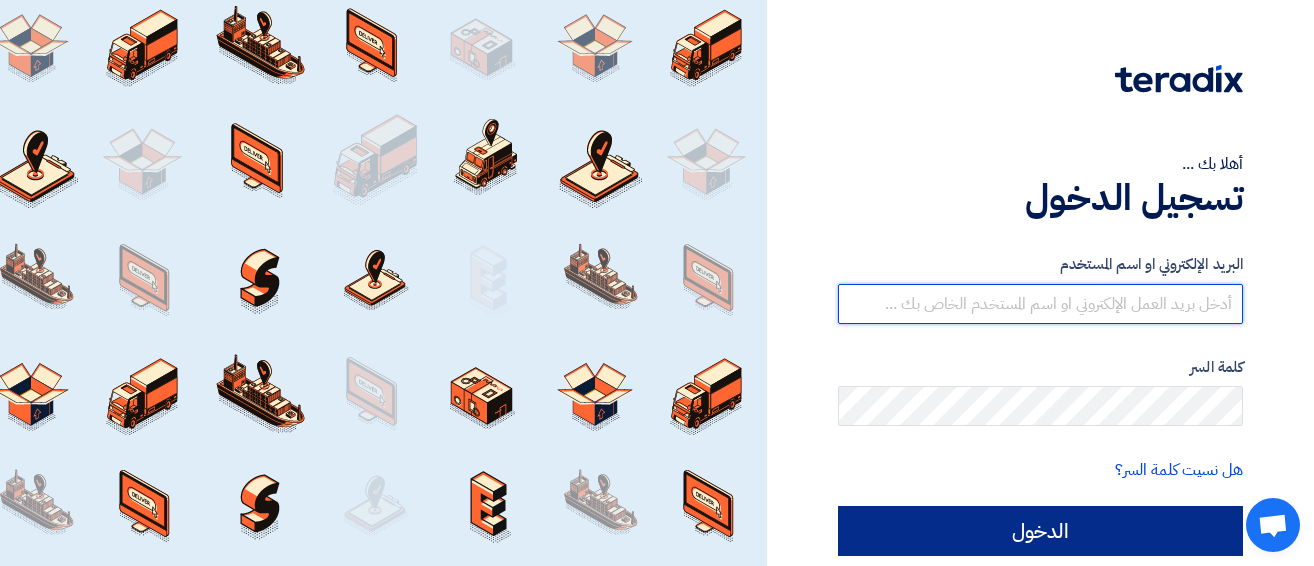 type on "[EMAIL]" 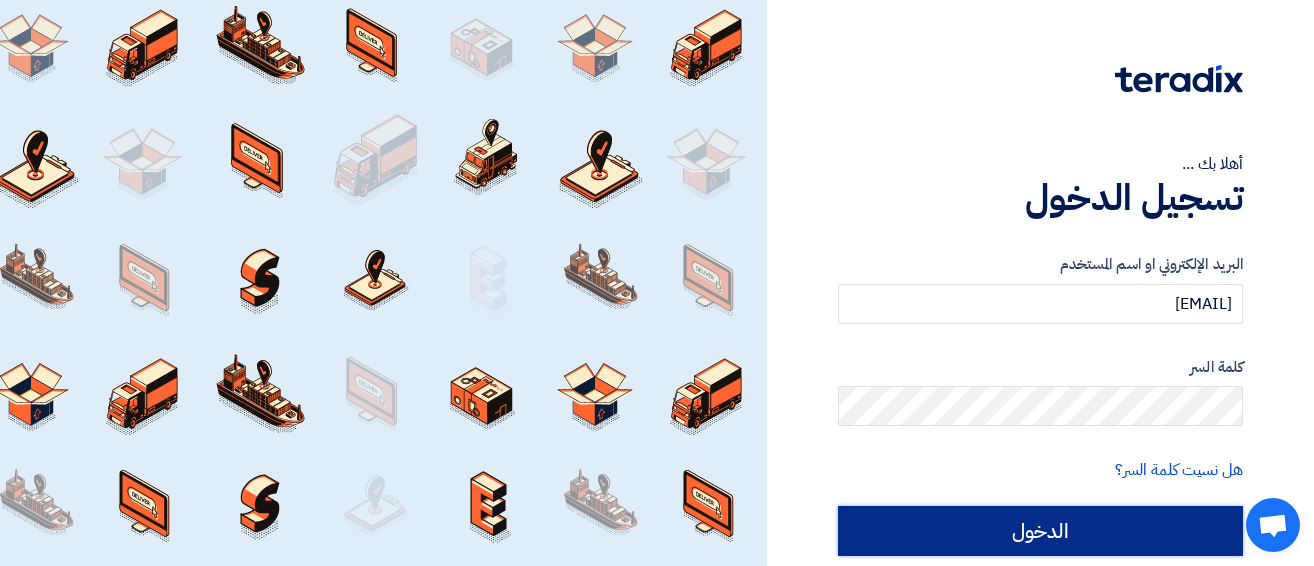 click on "الدخول" 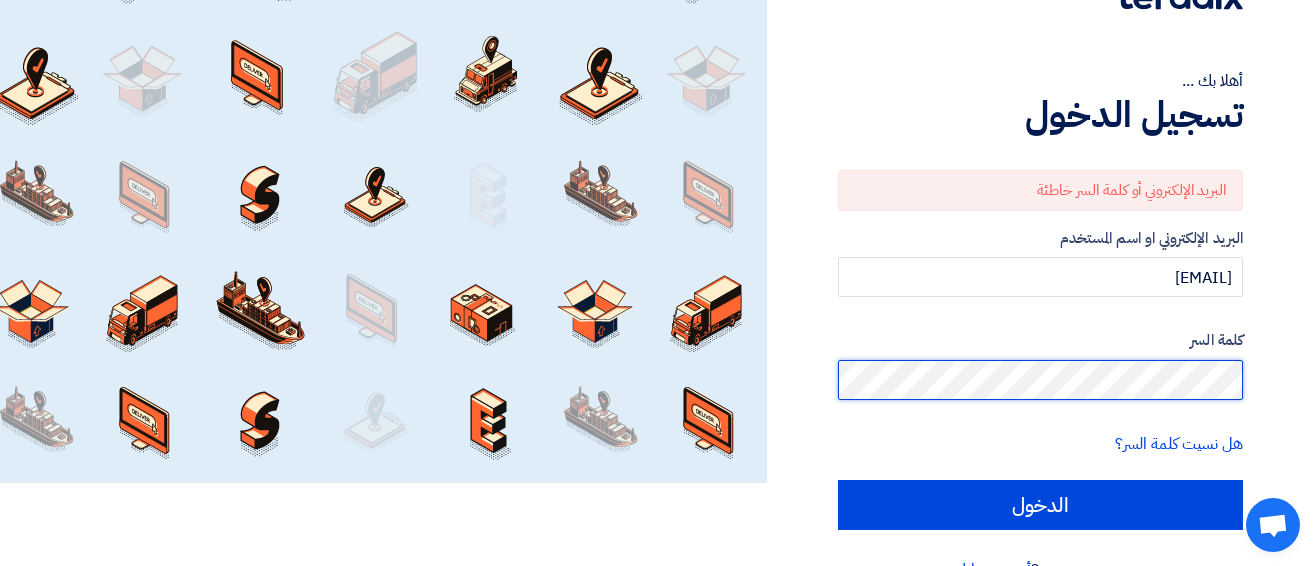 scroll, scrollTop: 86, scrollLeft: 0, axis: vertical 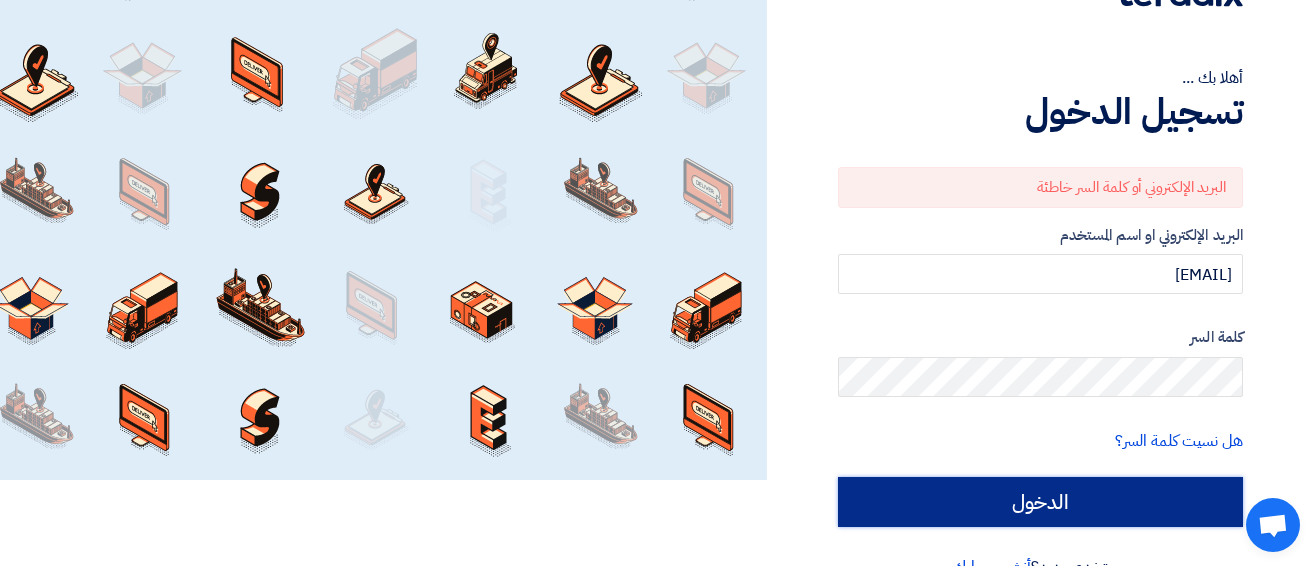 click on "الدخول" 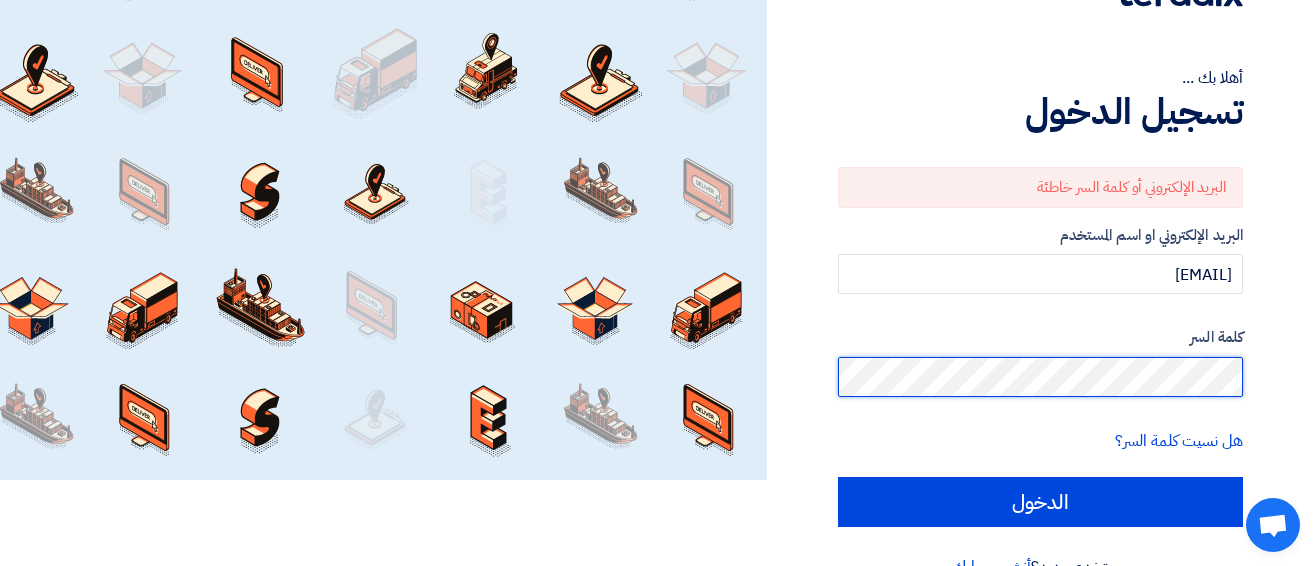 click on "الدخول" 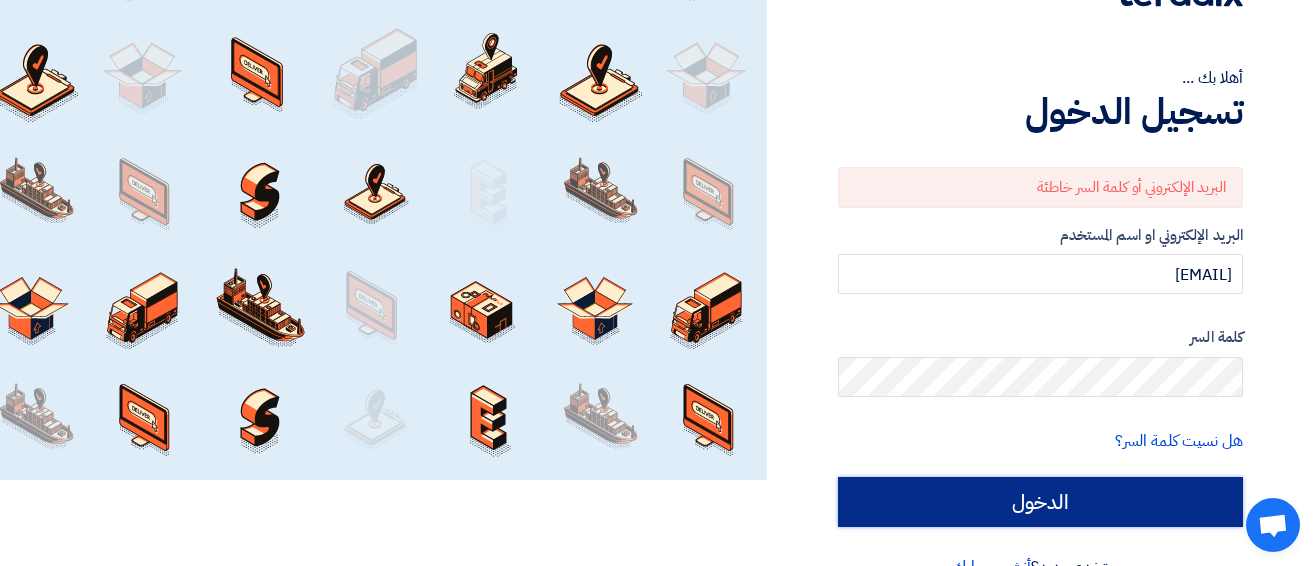click on "الدخول" 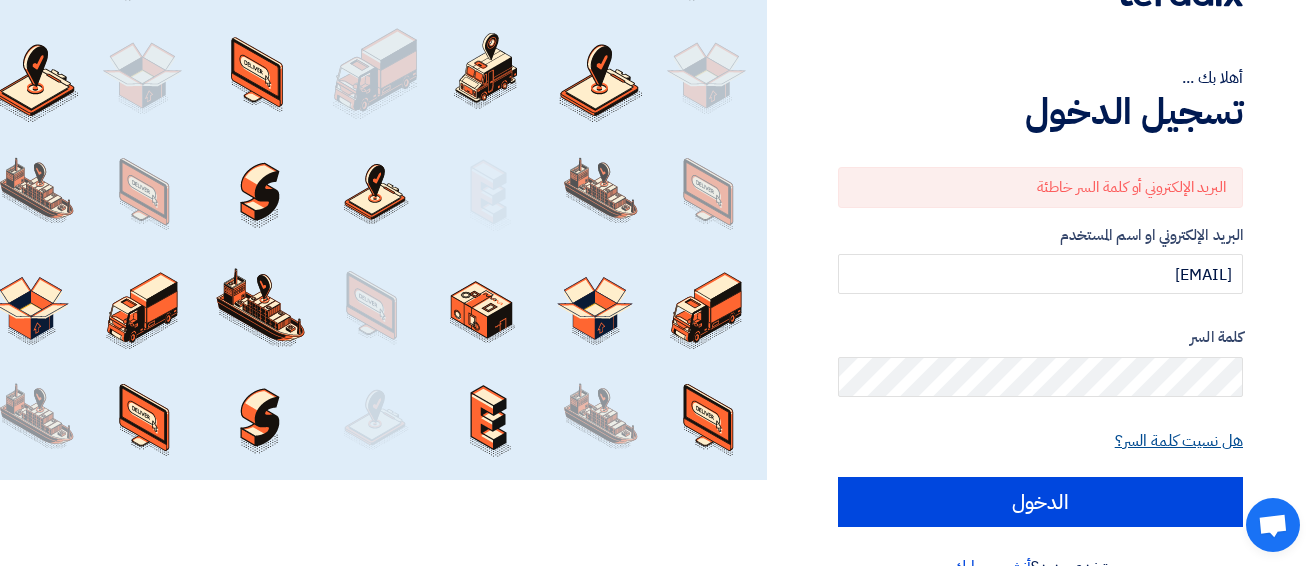 click on "هل نسيت كلمة السر؟" 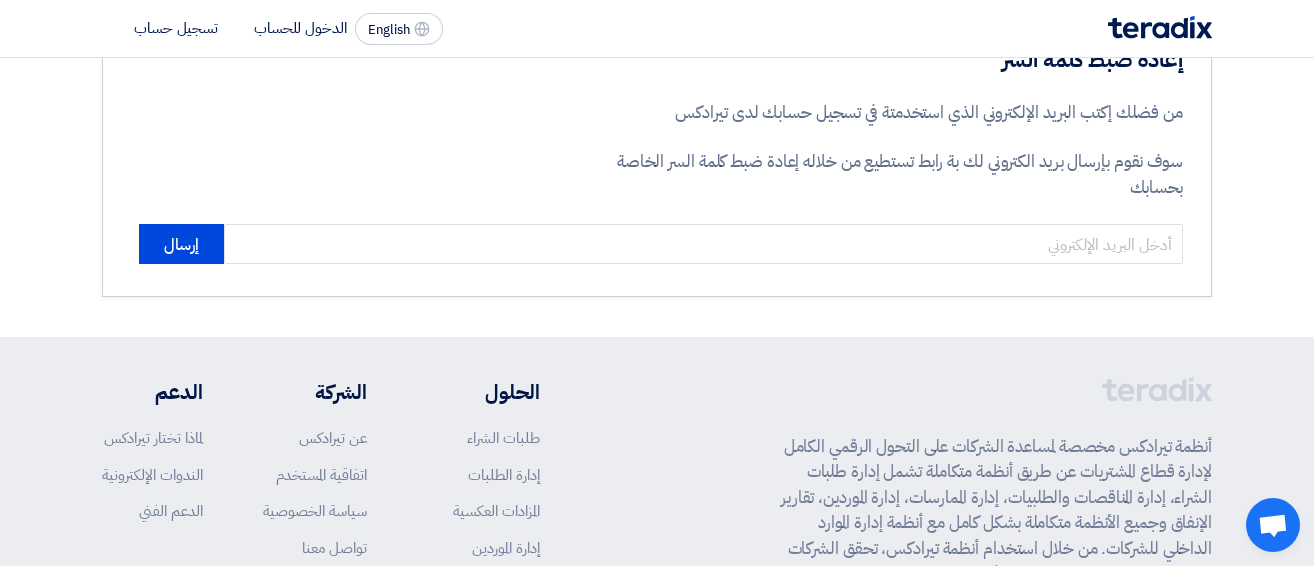 scroll, scrollTop: 0, scrollLeft: 0, axis: both 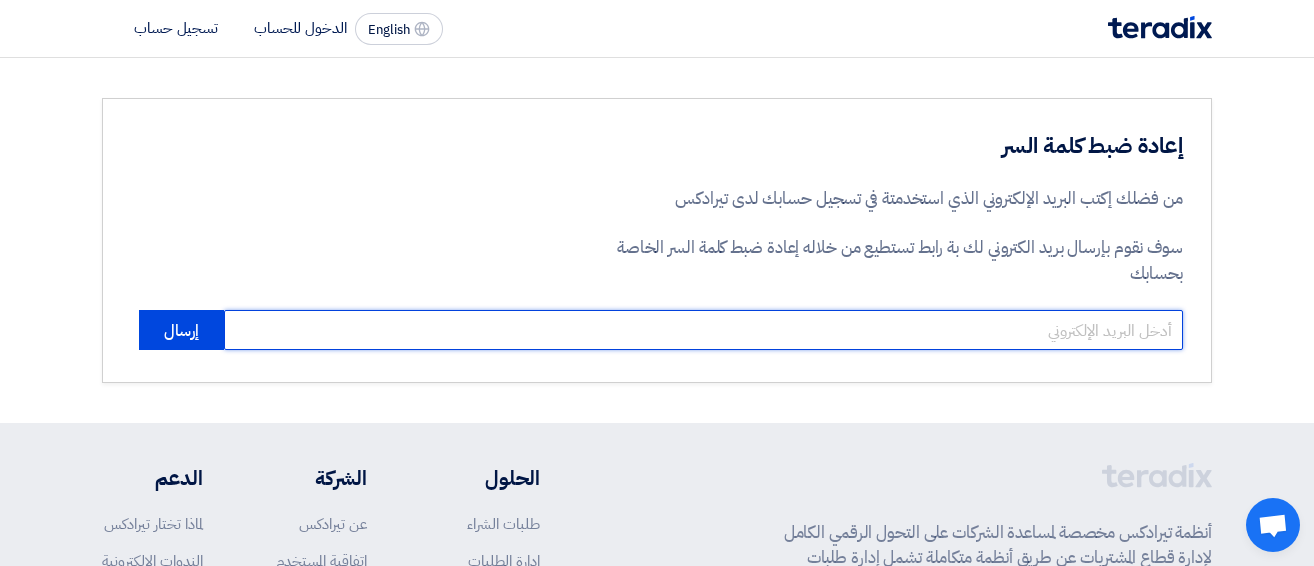 click at bounding box center (703, 330) 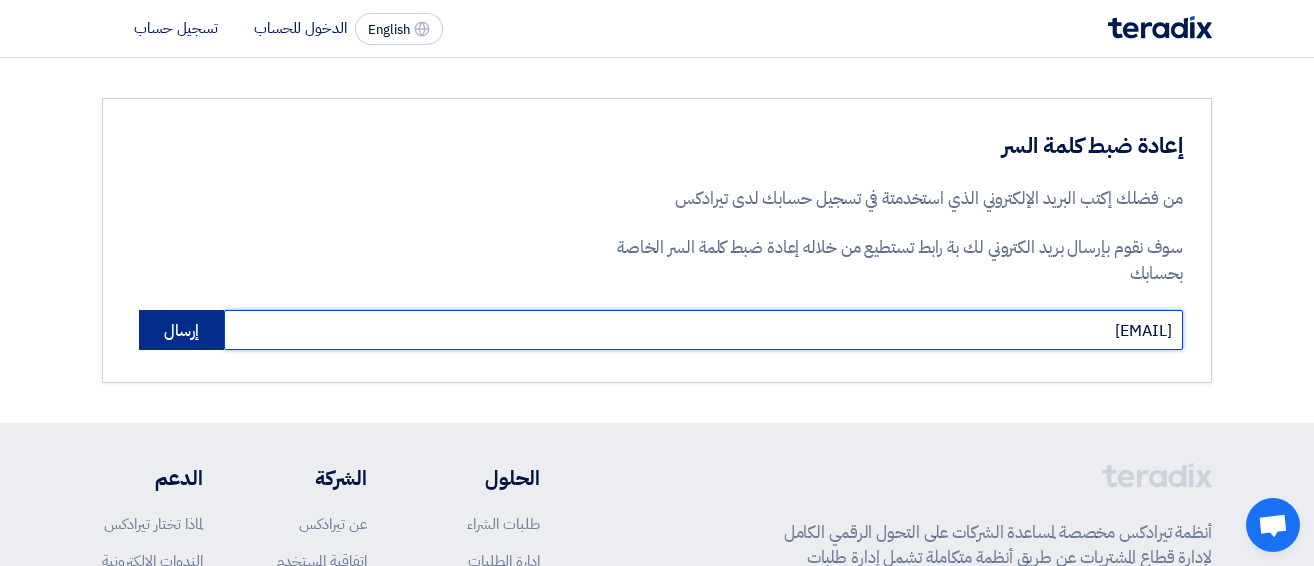 type on "EHAB.ELSAYED@PURITYEGYPT.COM" 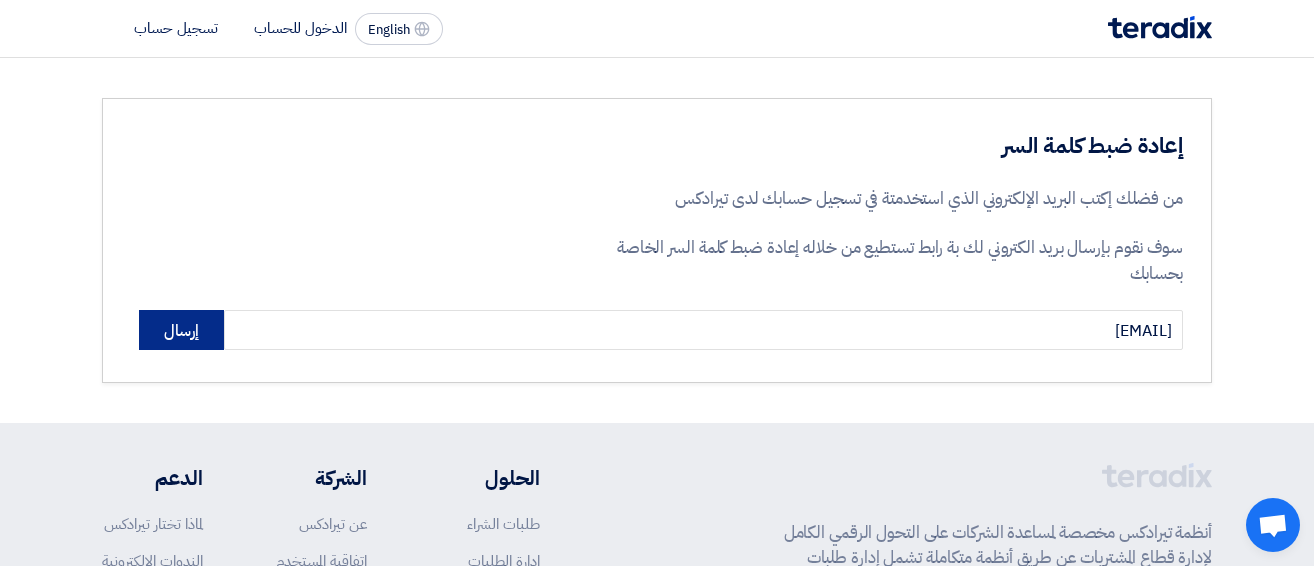 click on "إرسال" 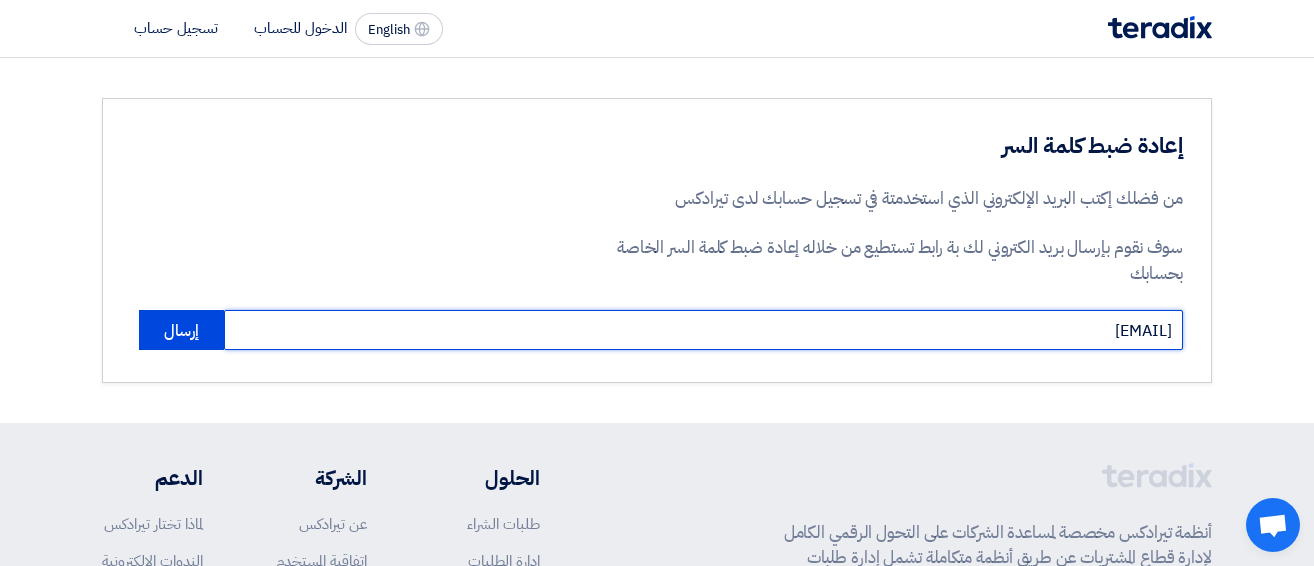 click on "EHAB.ELSAYED@PURITYEGYPT.COM" at bounding box center [703, 330] 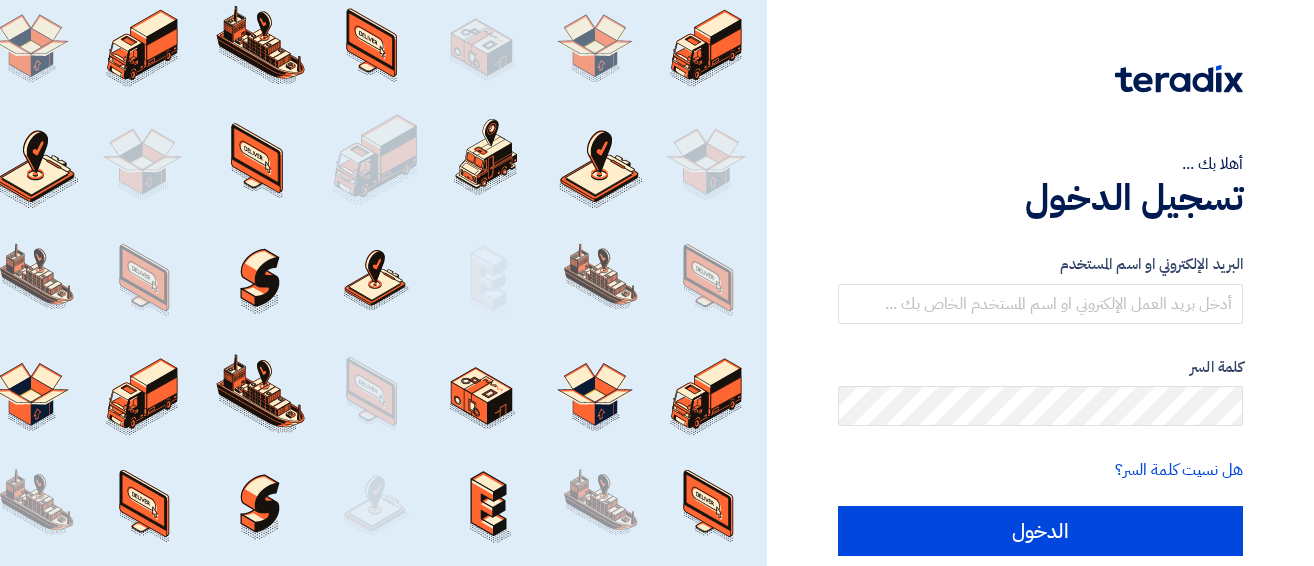scroll, scrollTop: 0, scrollLeft: 0, axis: both 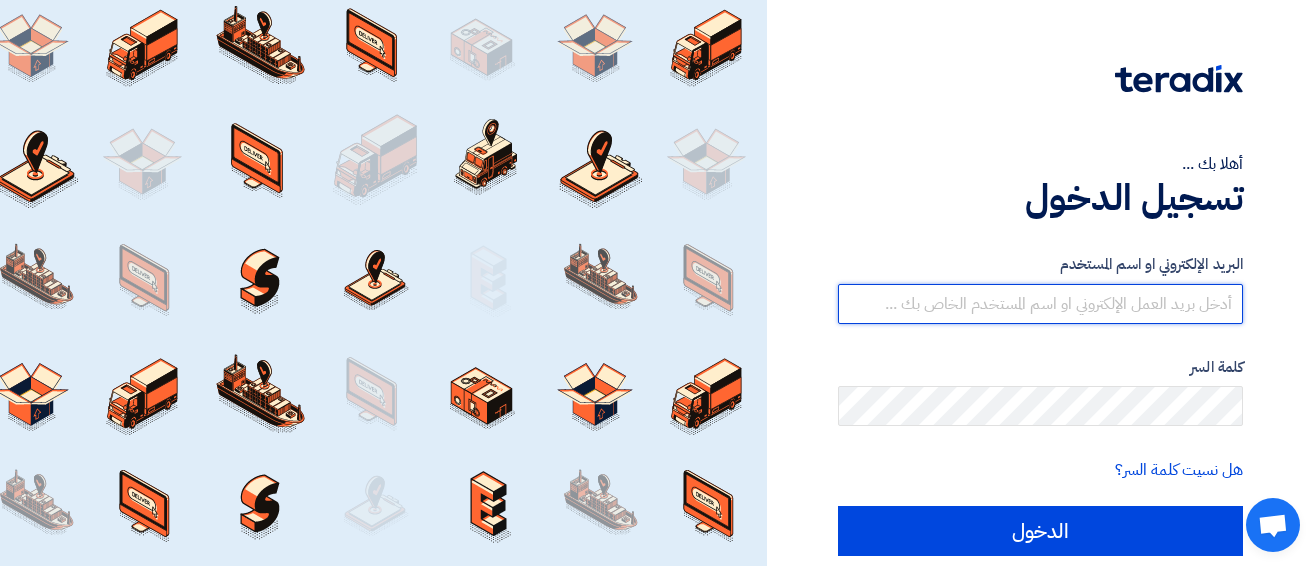 type on "ehab.elsayed@example.com" 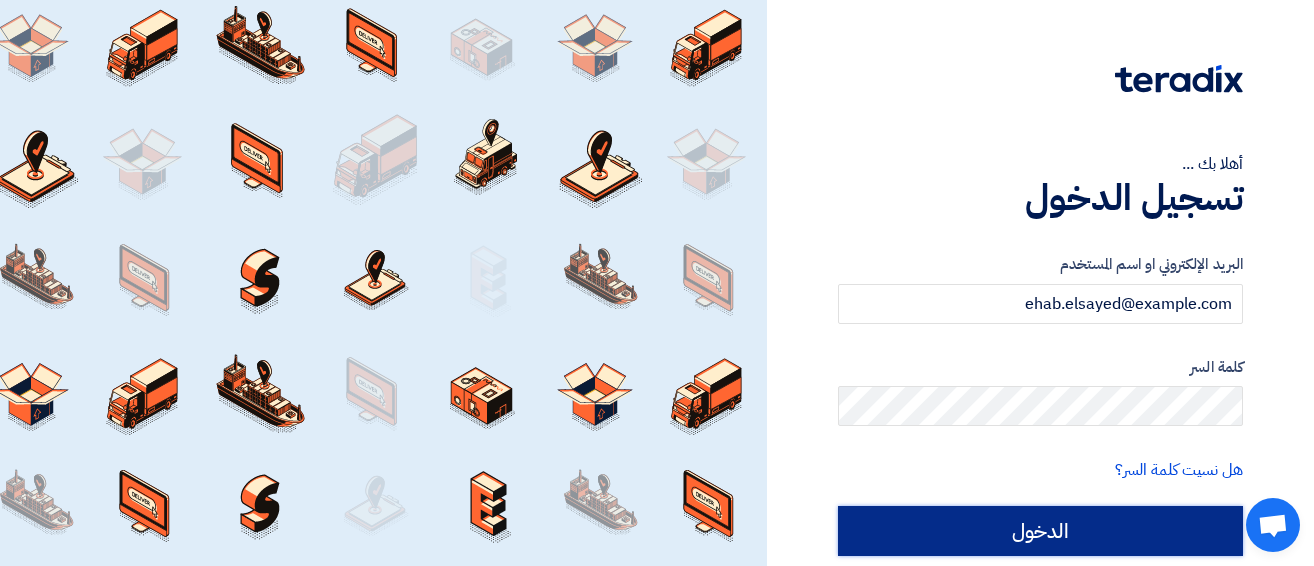 click on "الدخول" 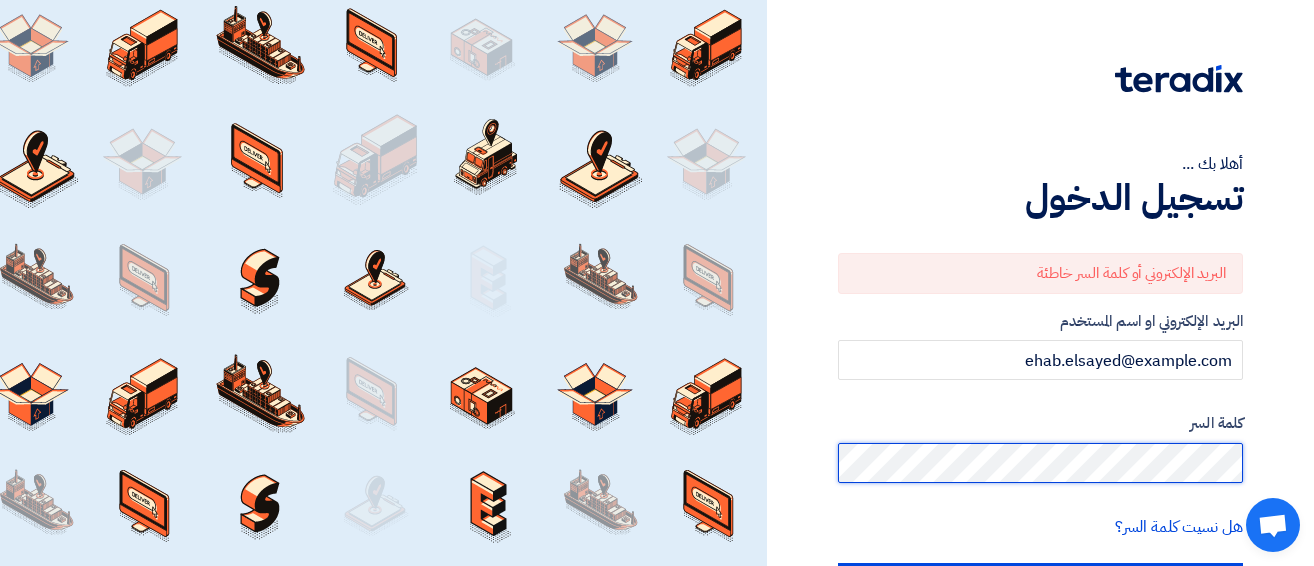 click on "الدخول" 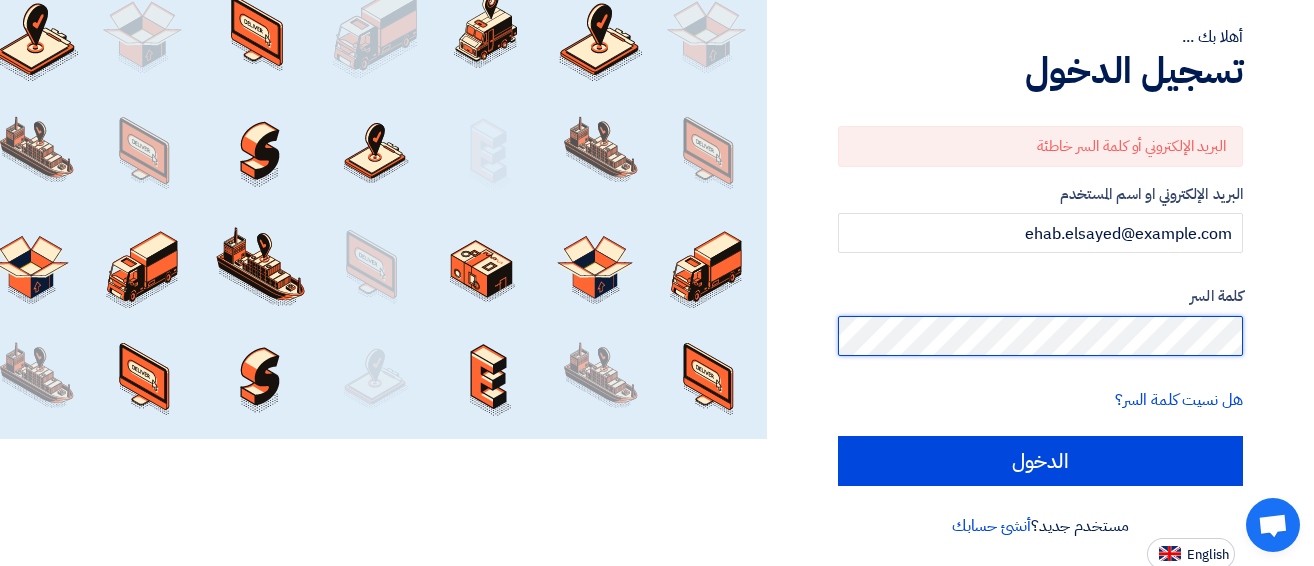 scroll, scrollTop: 131, scrollLeft: 0, axis: vertical 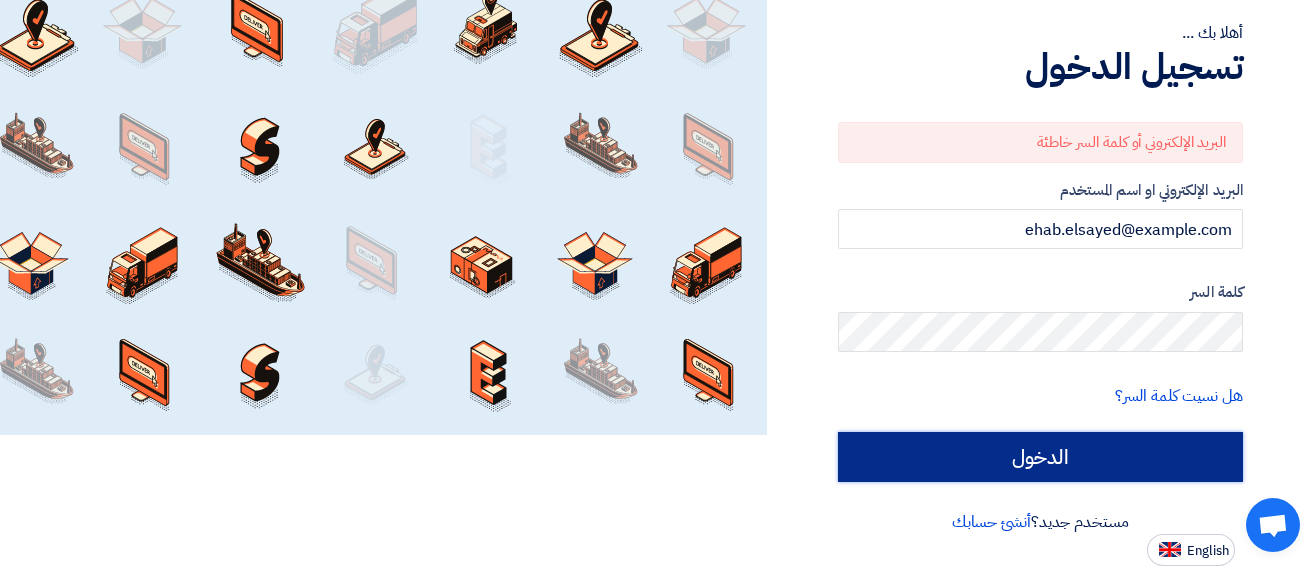 click on "الدخول" 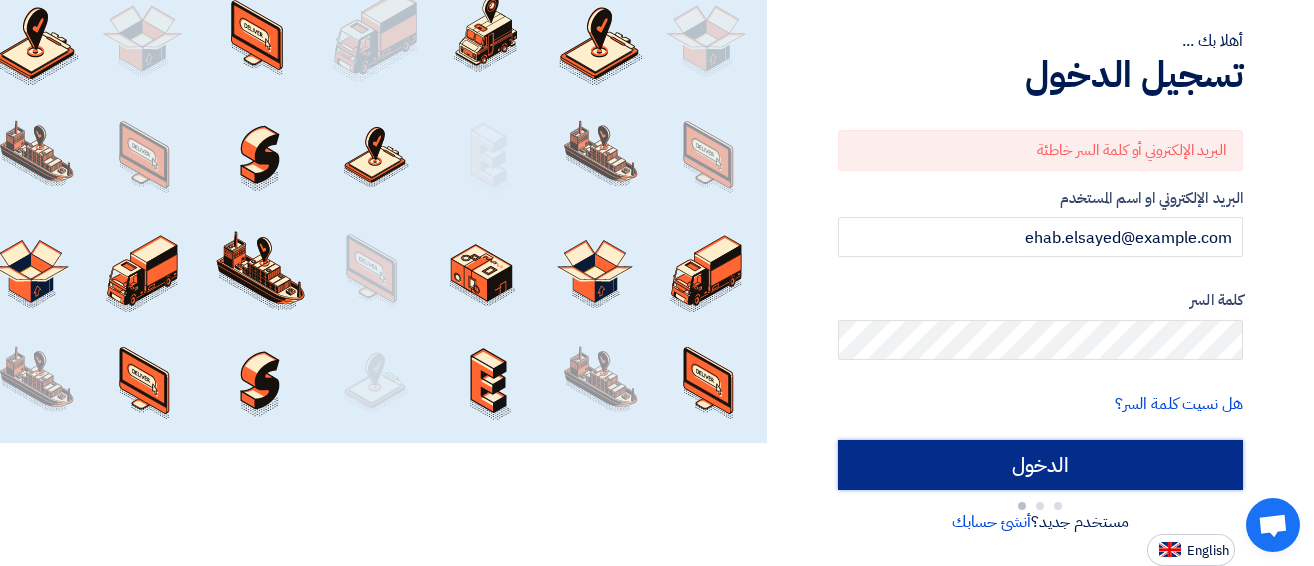 scroll, scrollTop: 131, scrollLeft: 0, axis: vertical 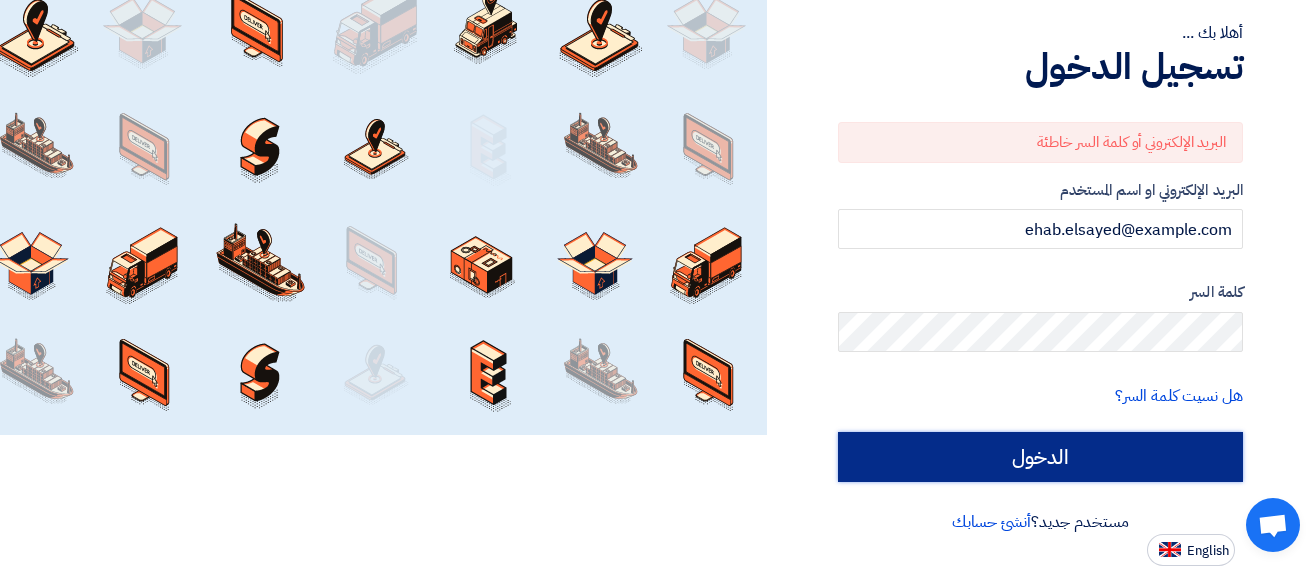 click on "الدخول" 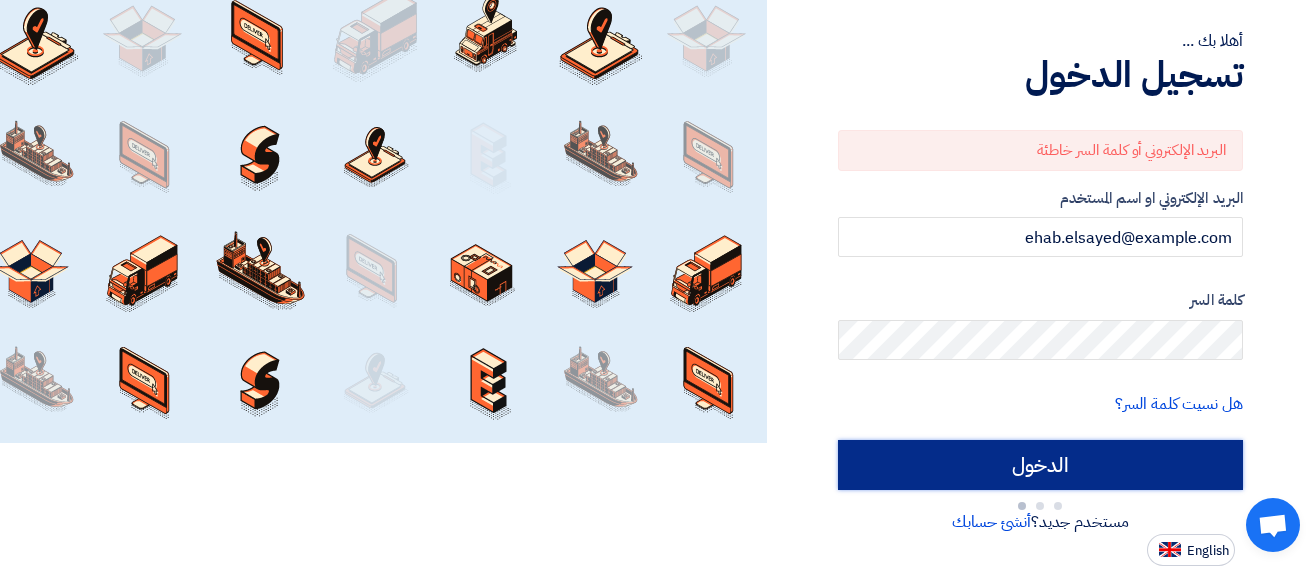 scroll, scrollTop: 131, scrollLeft: 0, axis: vertical 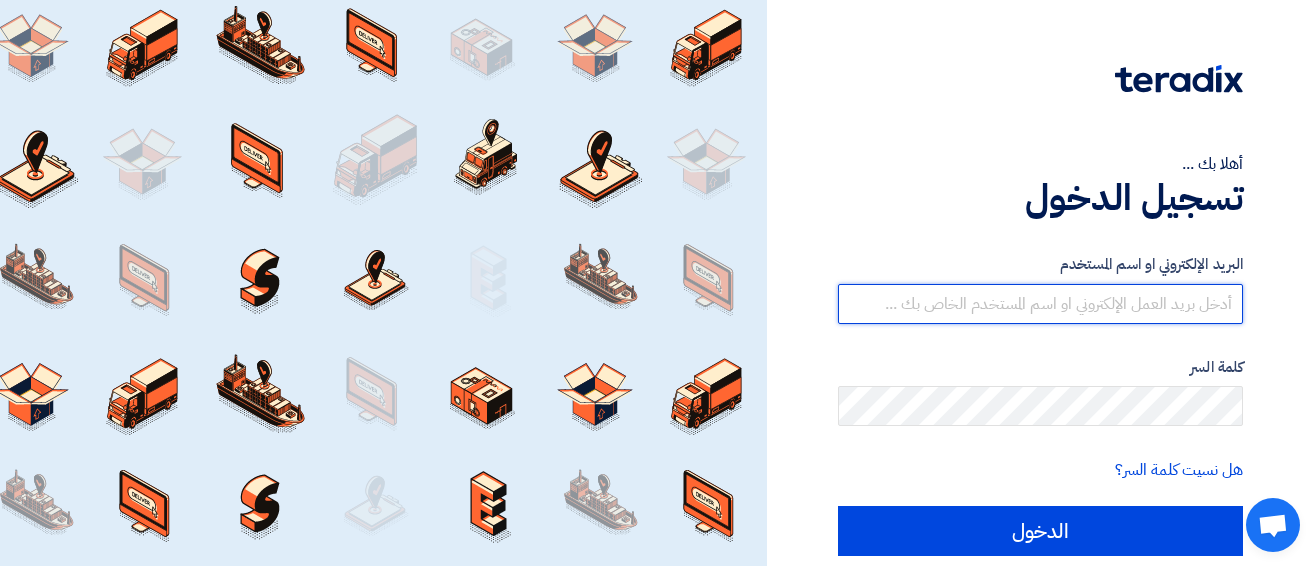 type on "[EMAIL]" 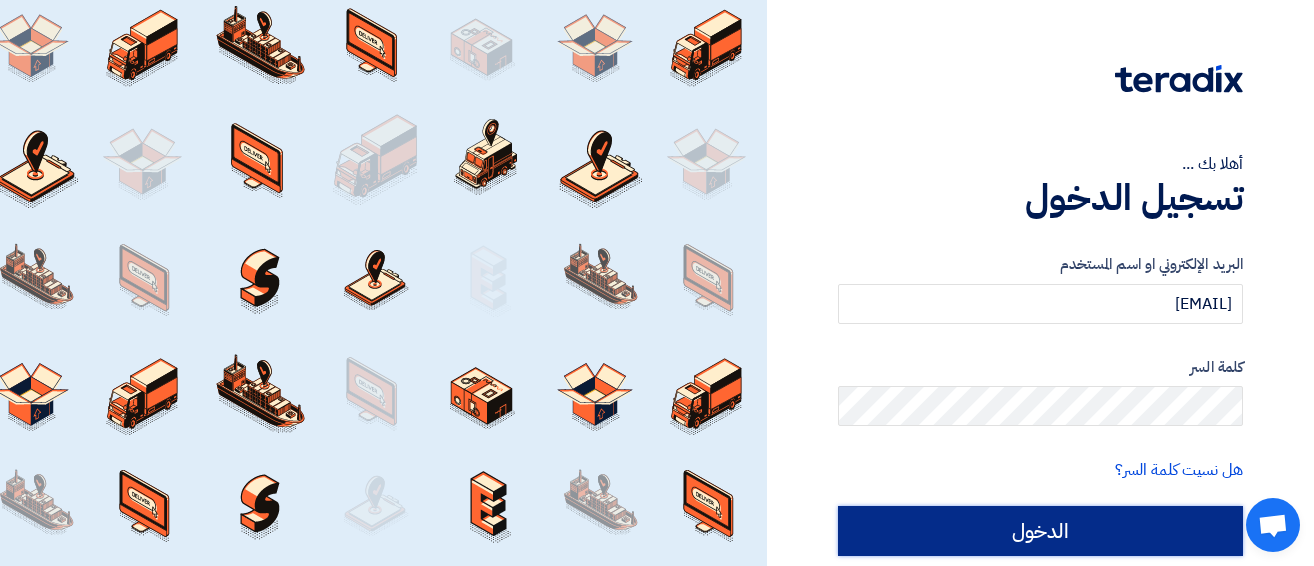 click on "الدخول" 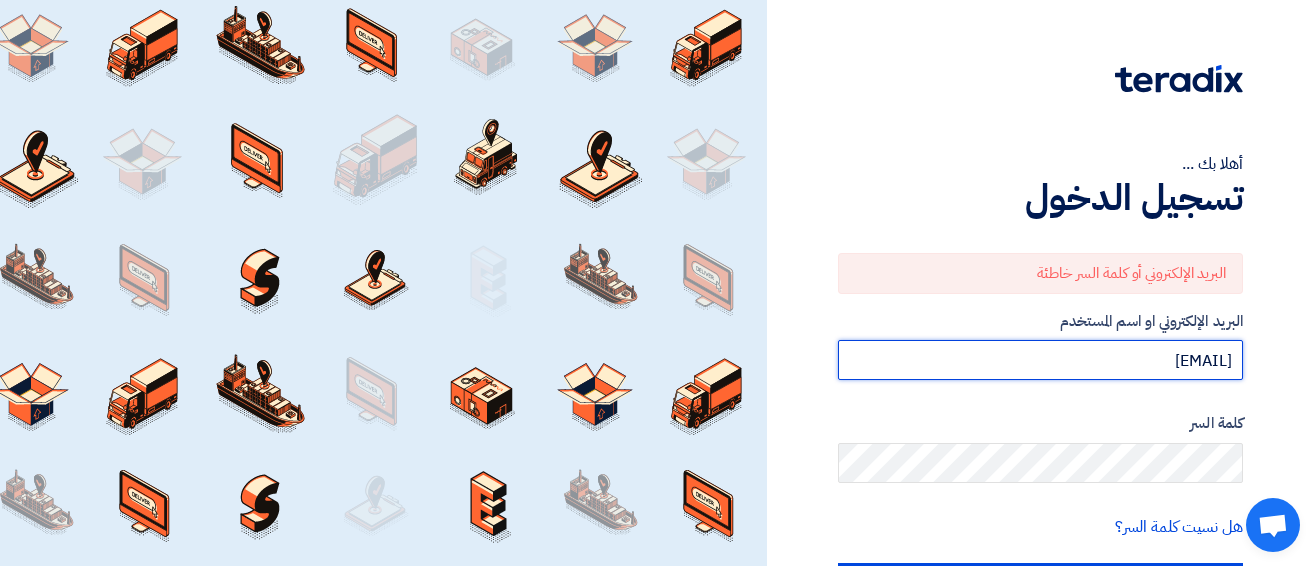 drag, startPoint x: 1230, startPoint y: 360, endPoint x: 1011, endPoint y: 357, distance: 219.02055 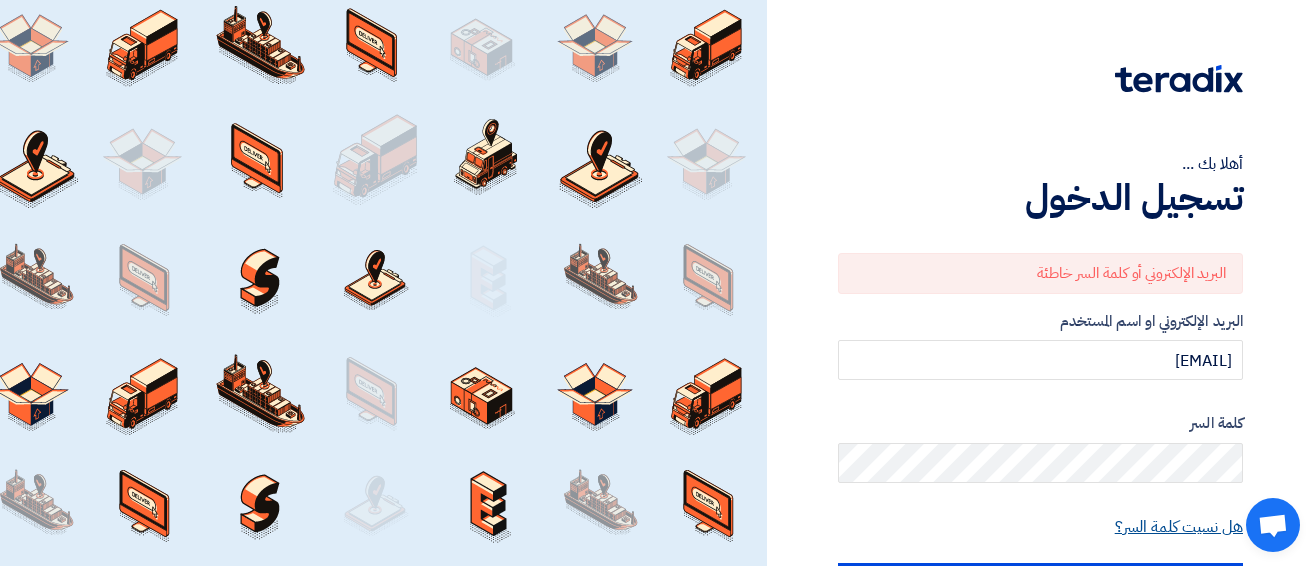 click on "هل نسيت كلمة السر؟" 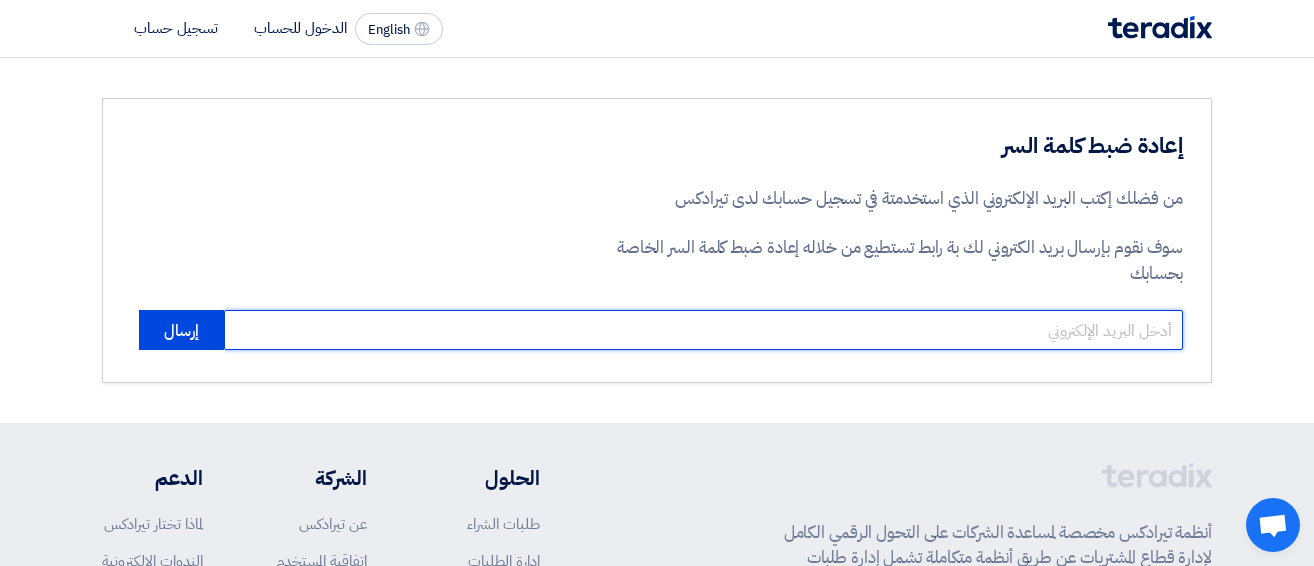 click at bounding box center [703, 330] 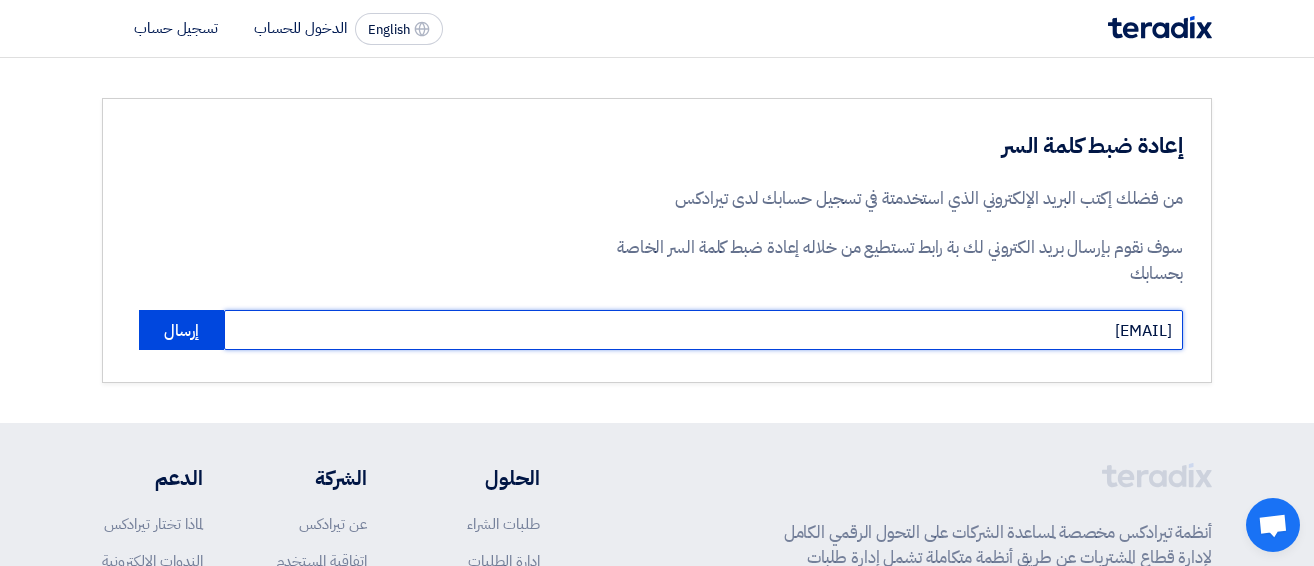 click on "EHAB.ELSAYED@PURITYEGYPT.COM" at bounding box center [703, 330] 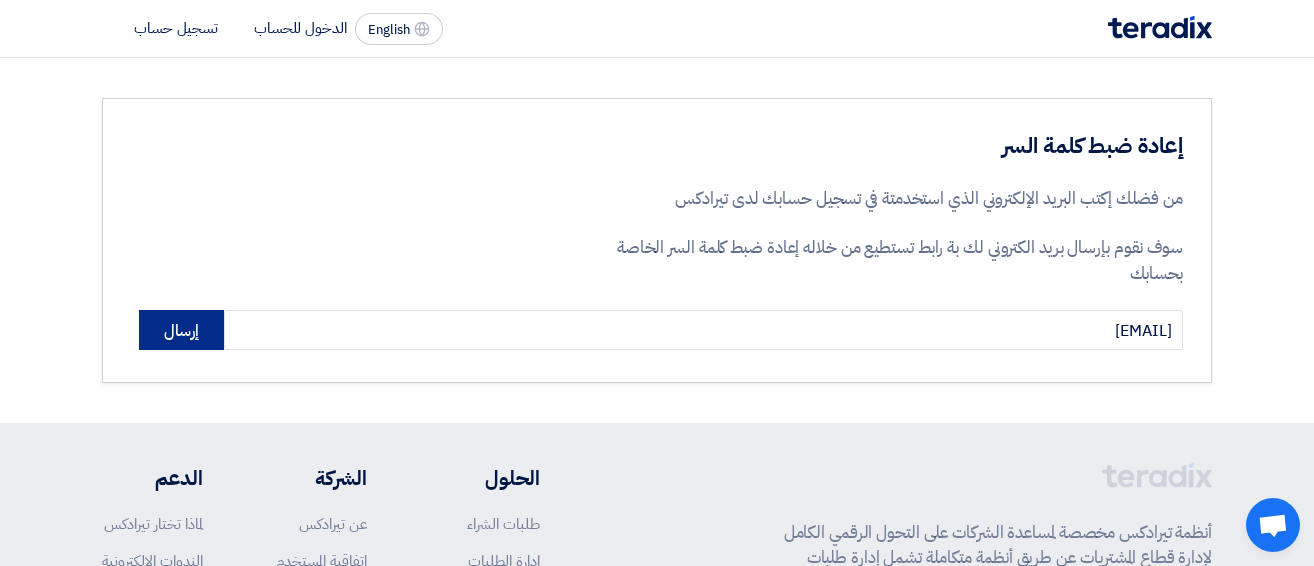 click on "إرسال" 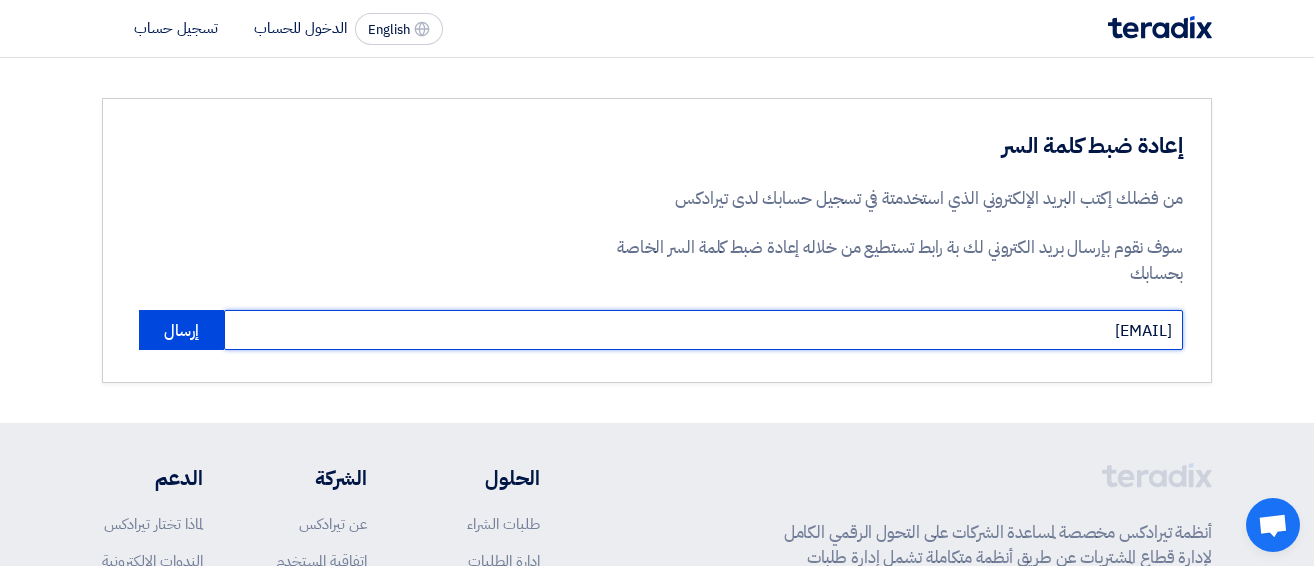 paste on "ehab.elsayed@example.com" 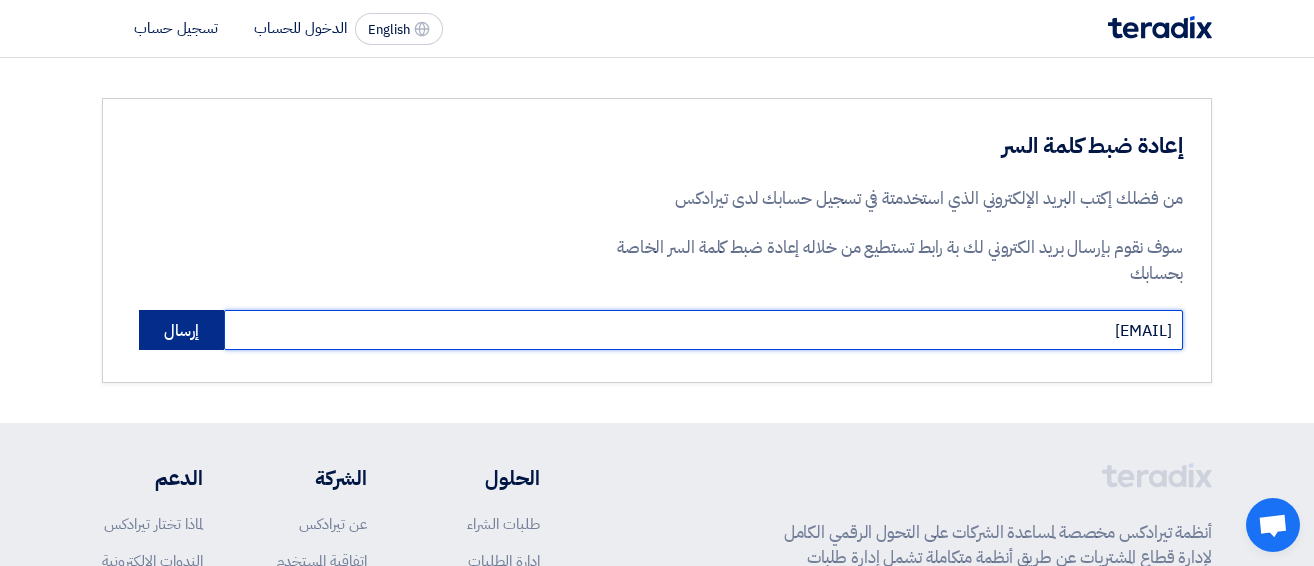 type on "ehab.elsayed@example.com" 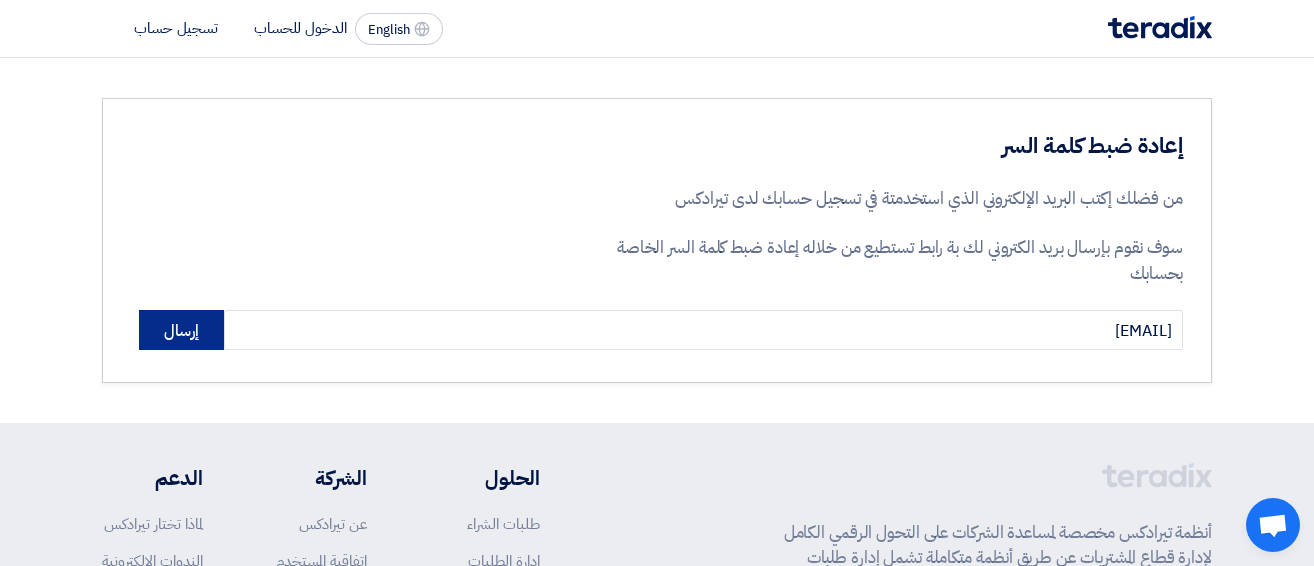 click on "إرسال" 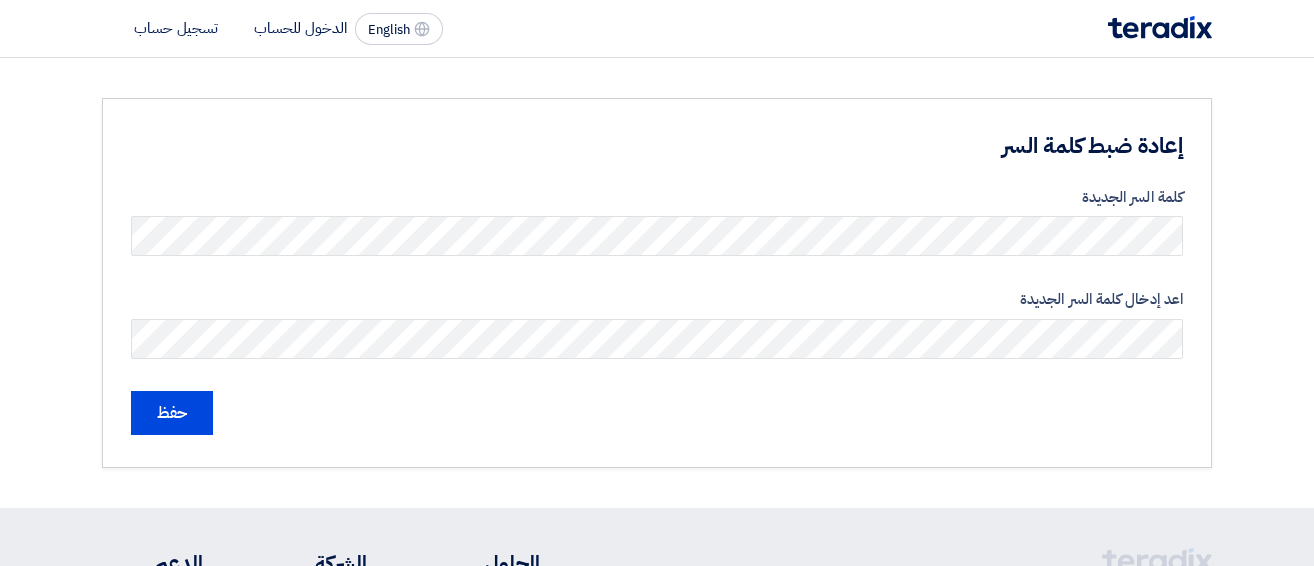 scroll, scrollTop: 0, scrollLeft: 0, axis: both 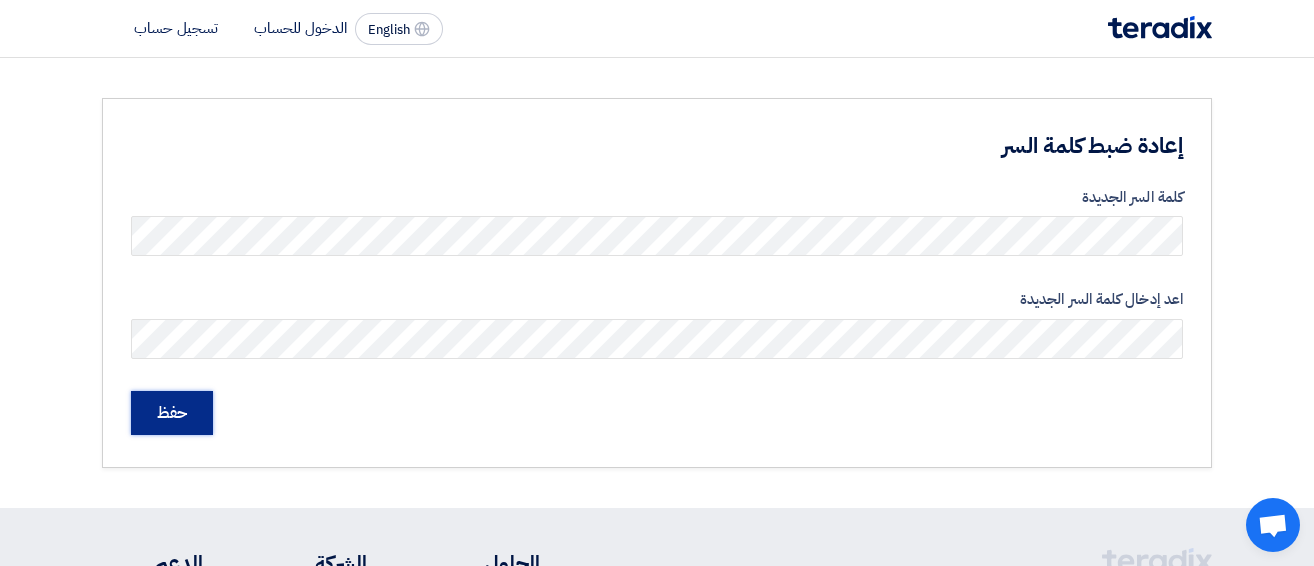 click on "حفظ" 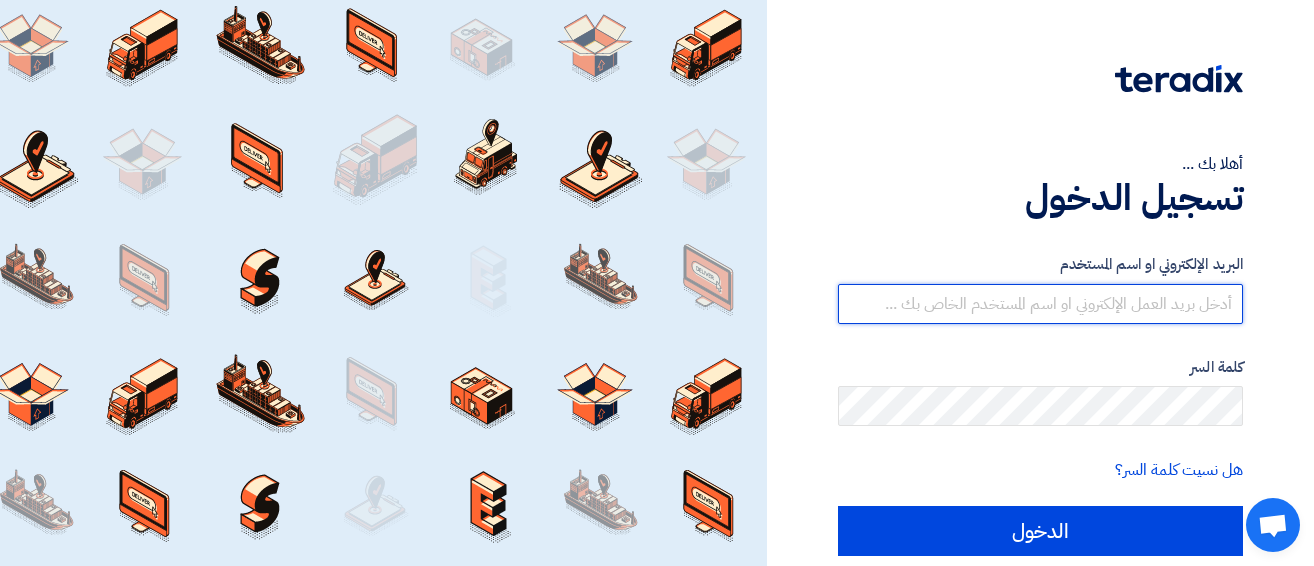 type on "[EMAIL]" 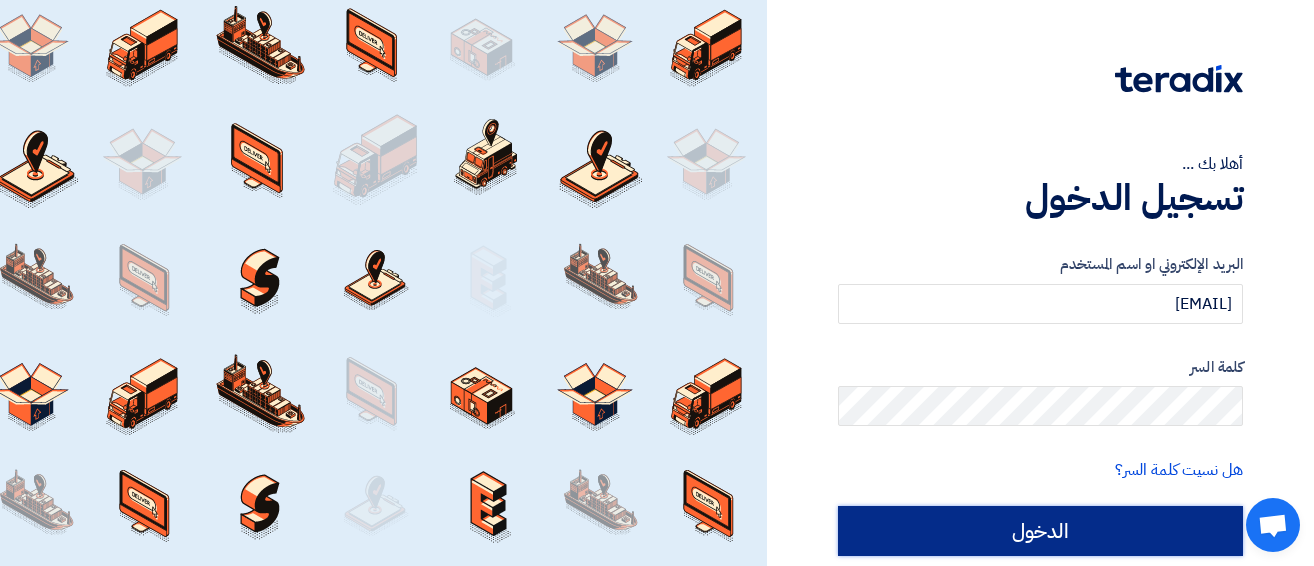 click on "الدخول" 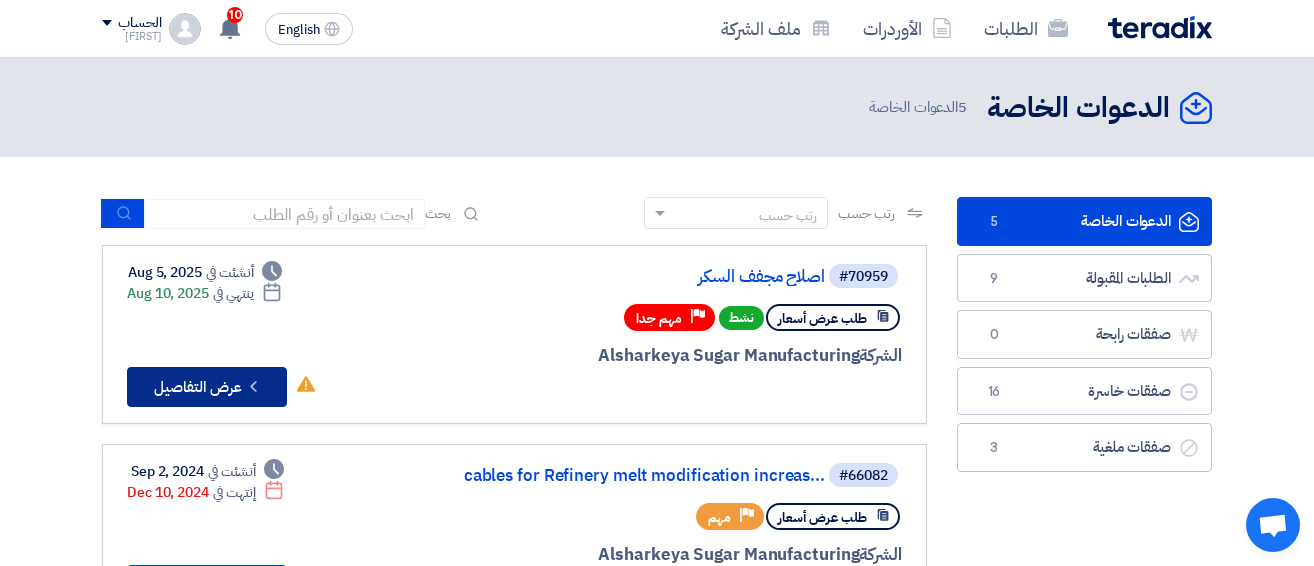 click on "Check details
عرض التفاصيل" 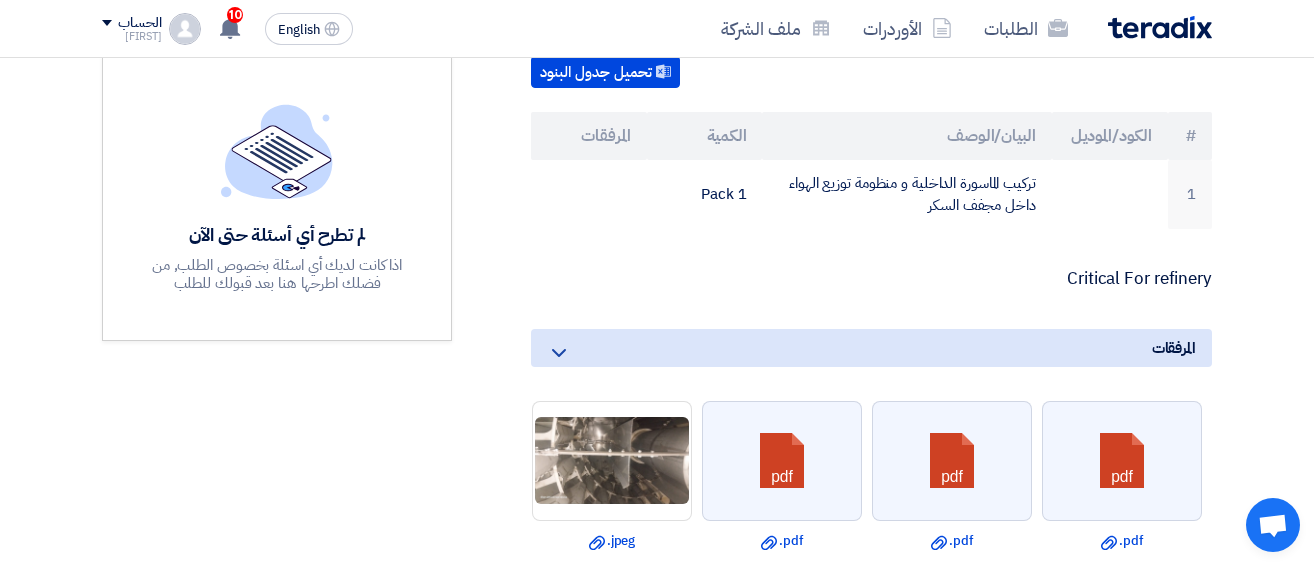scroll, scrollTop: 505, scrollLeft: 0, axis: vertical 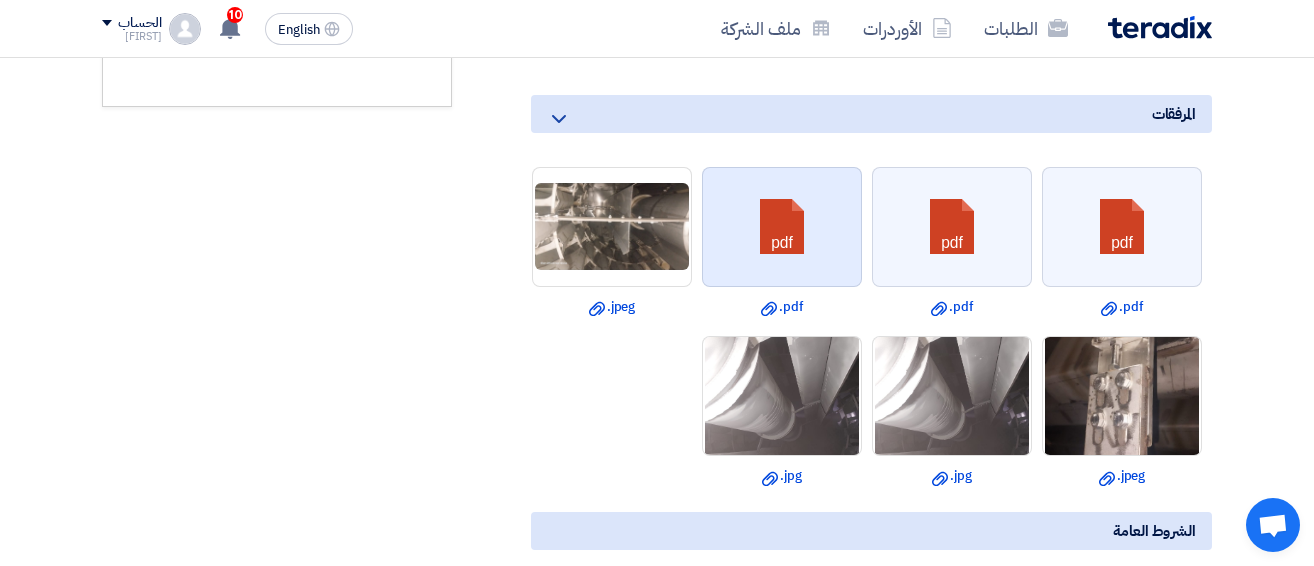 click at bounding box center [783, 228] 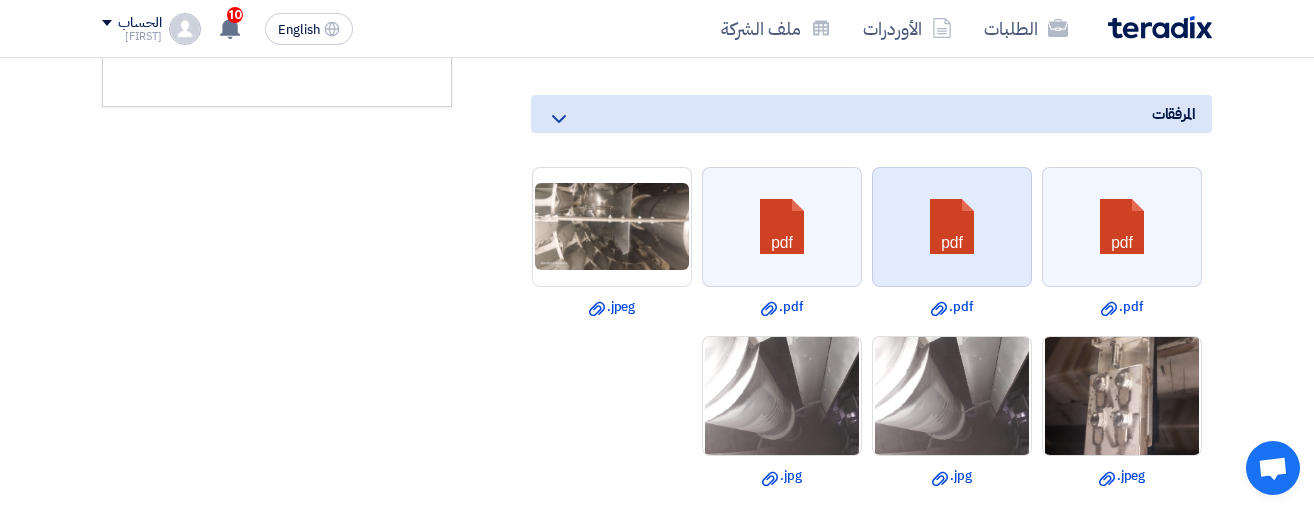 click at bounding box center (953, 228) 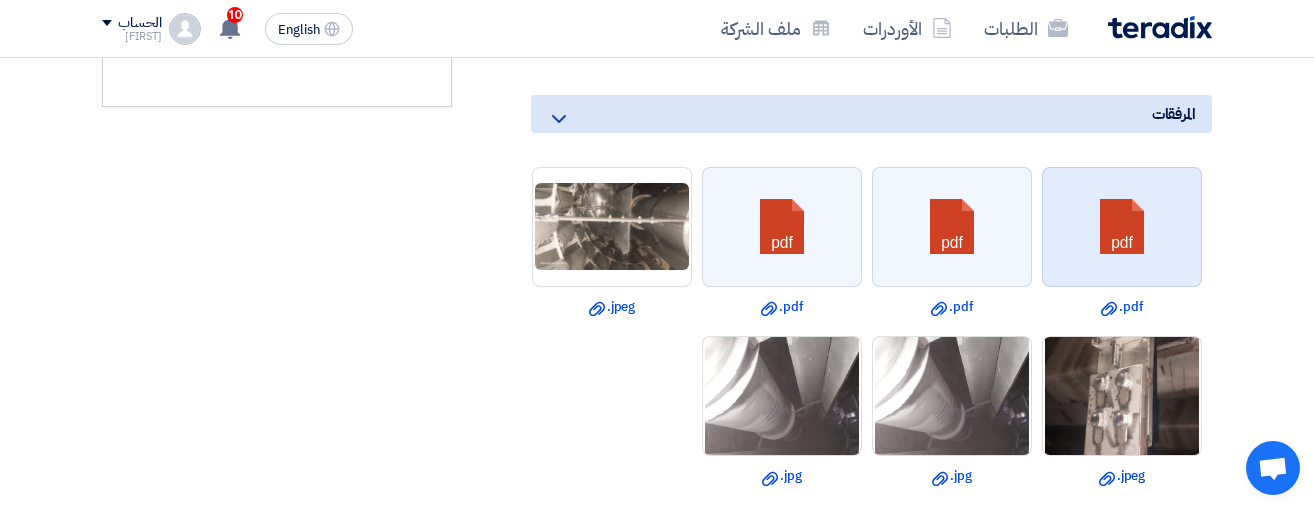 click at bounding box center (1123, 228) 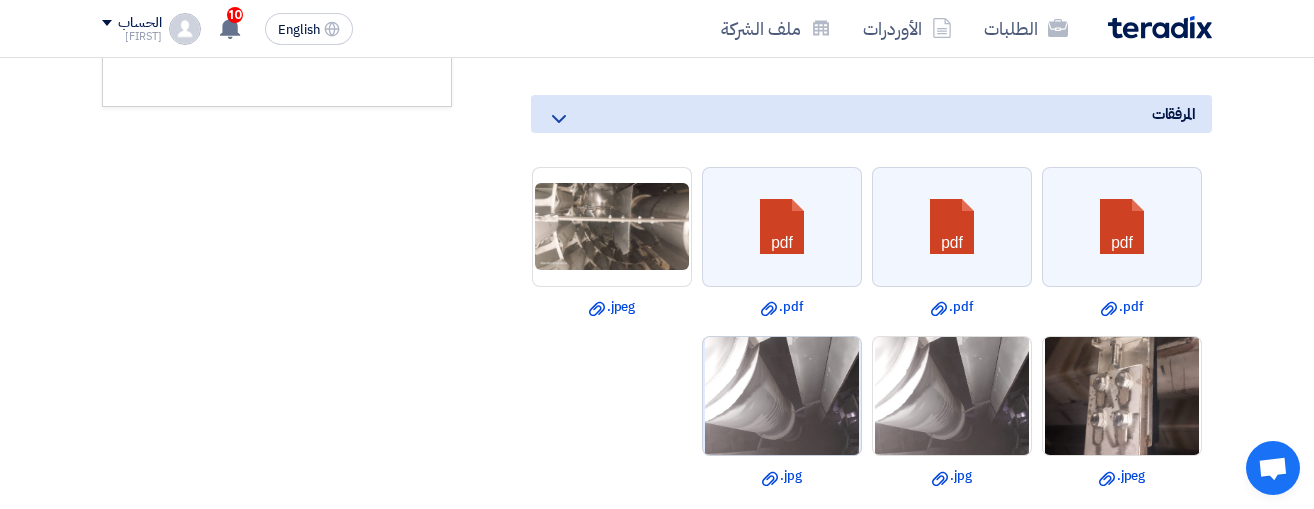 click at bounding box center (782, 395) 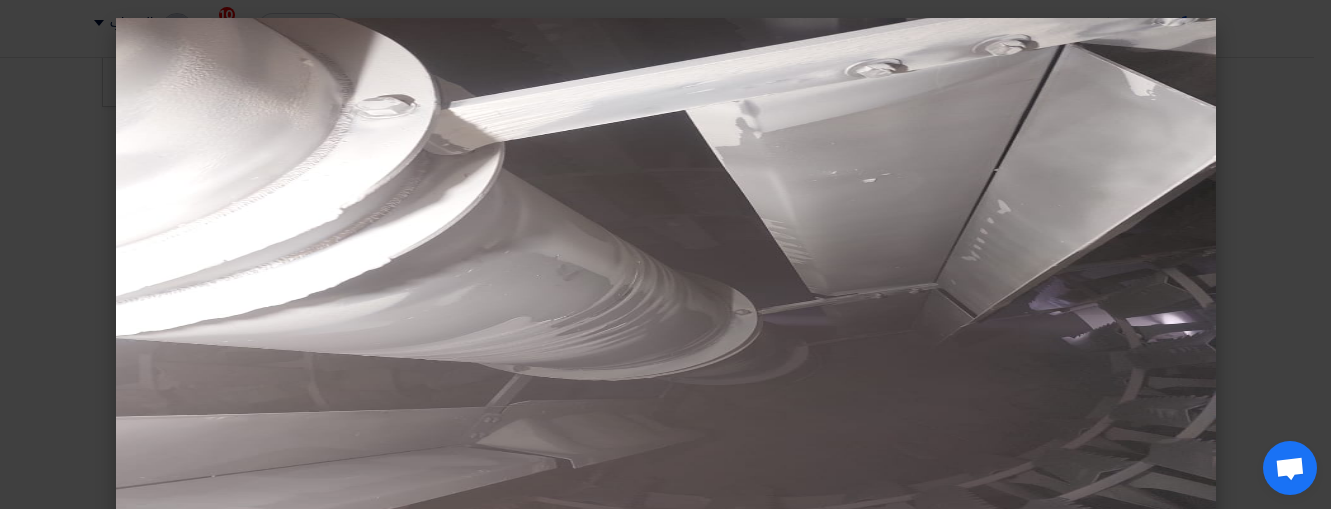 click 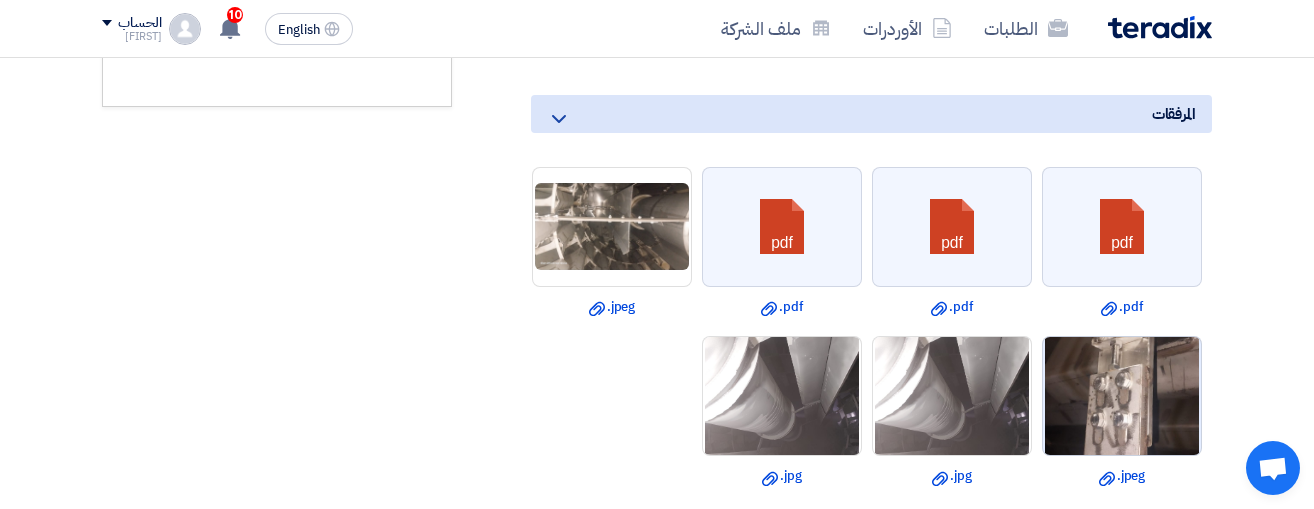 click at bounding box center [1122, 396] 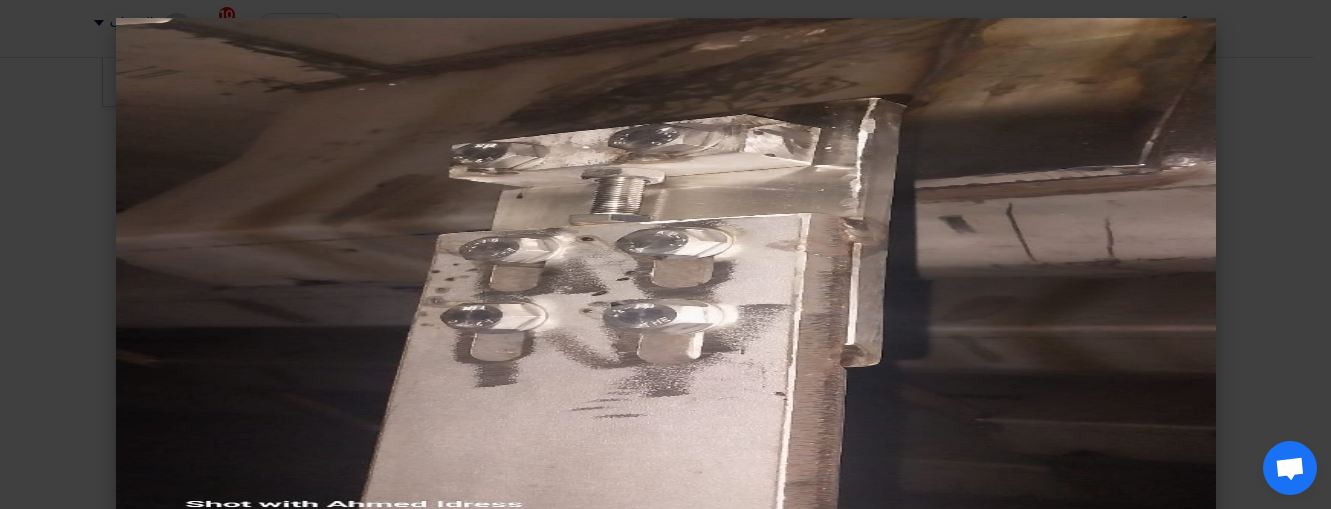 click 